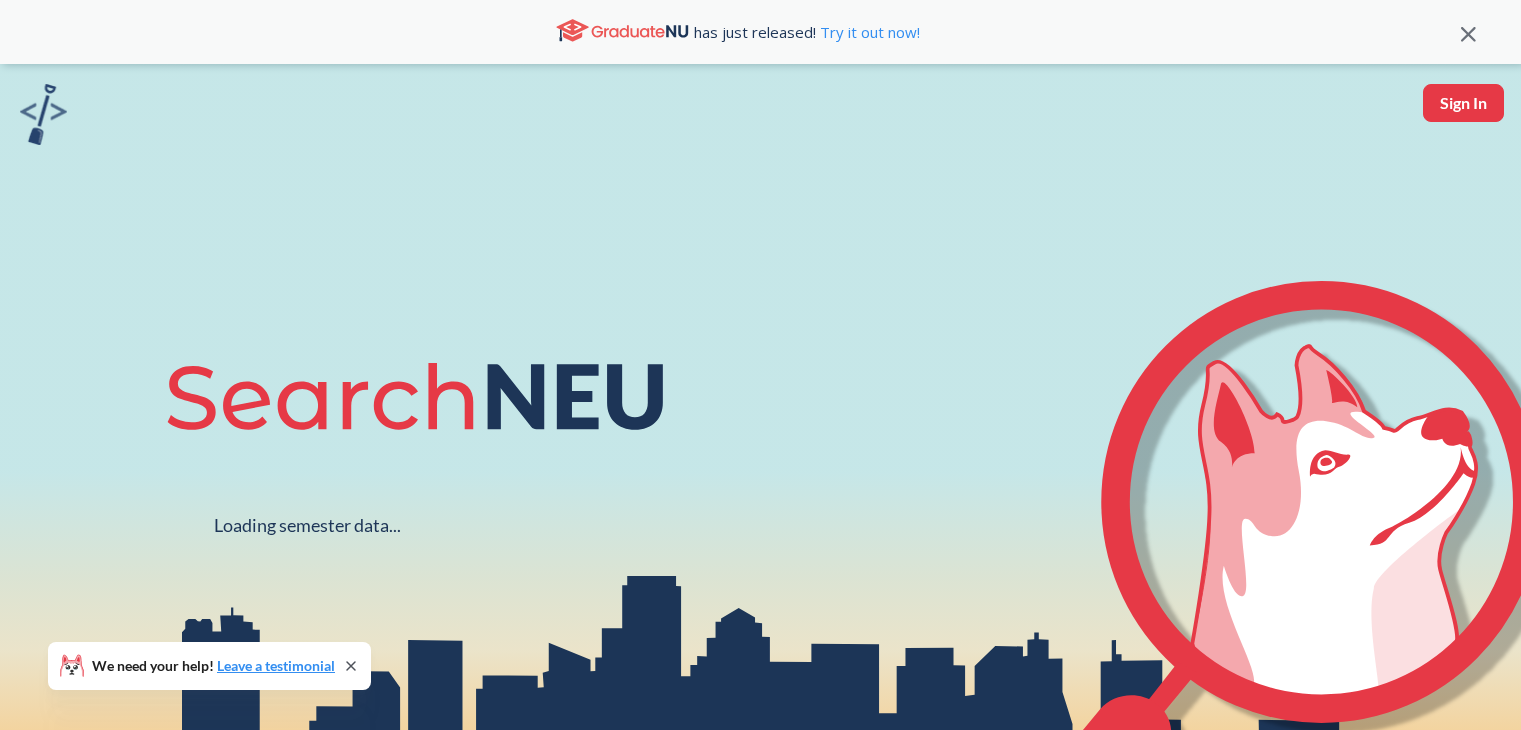 scroll, scrollTop: 0, scrollLeft: 0, axis: both 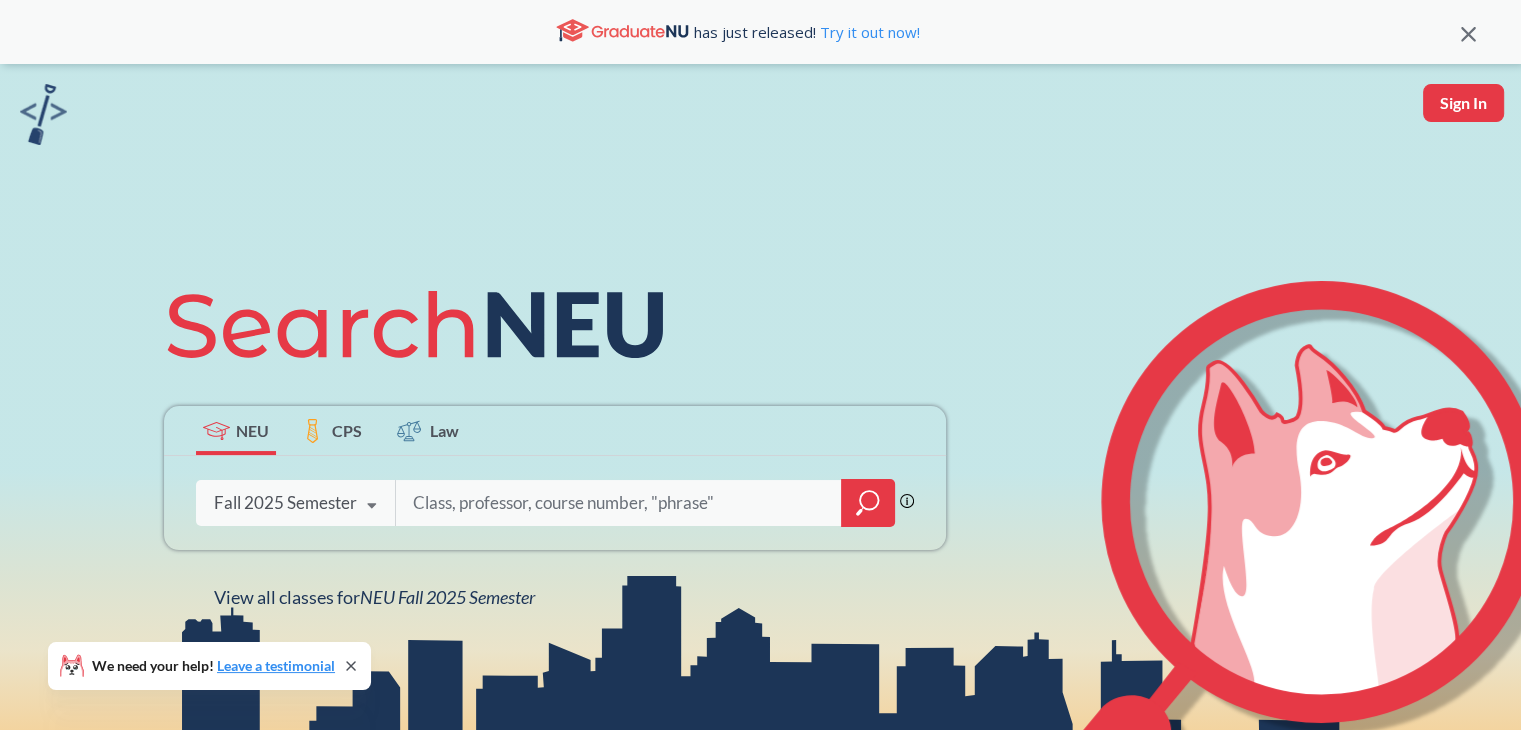click at bounding box center [619, 503] 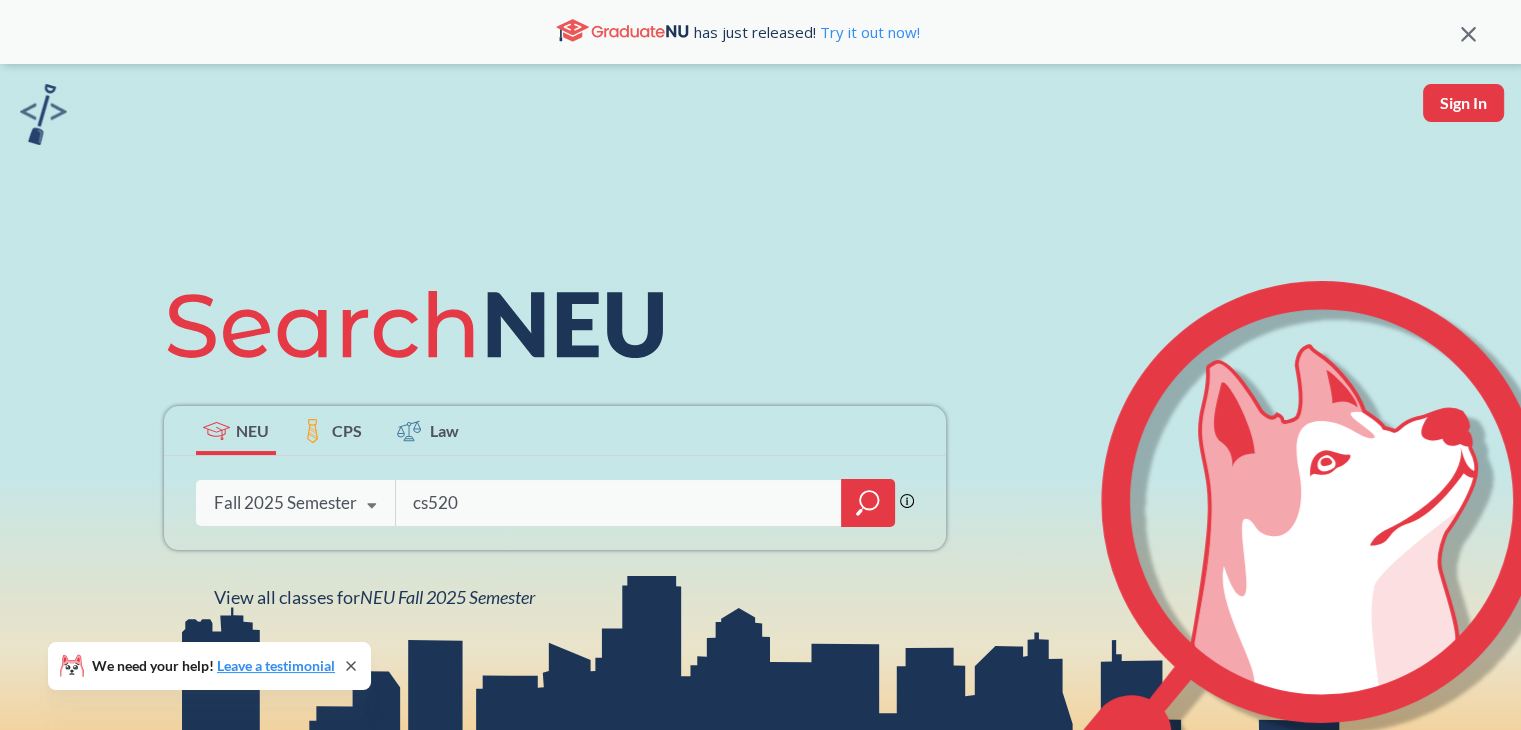 type on "cs5200" 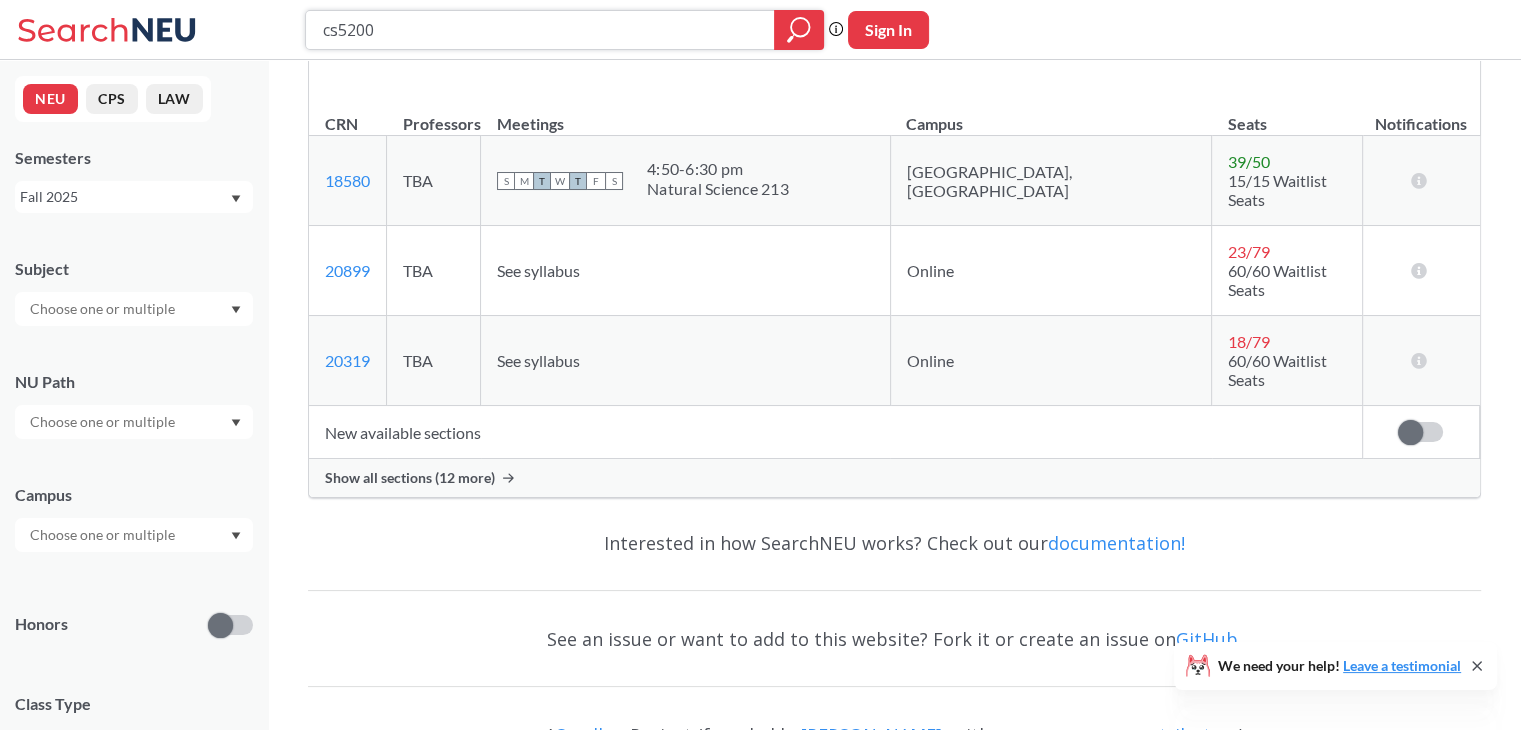 scroll, scrollTop: 381, scrollLeft: 0, axis: vertical 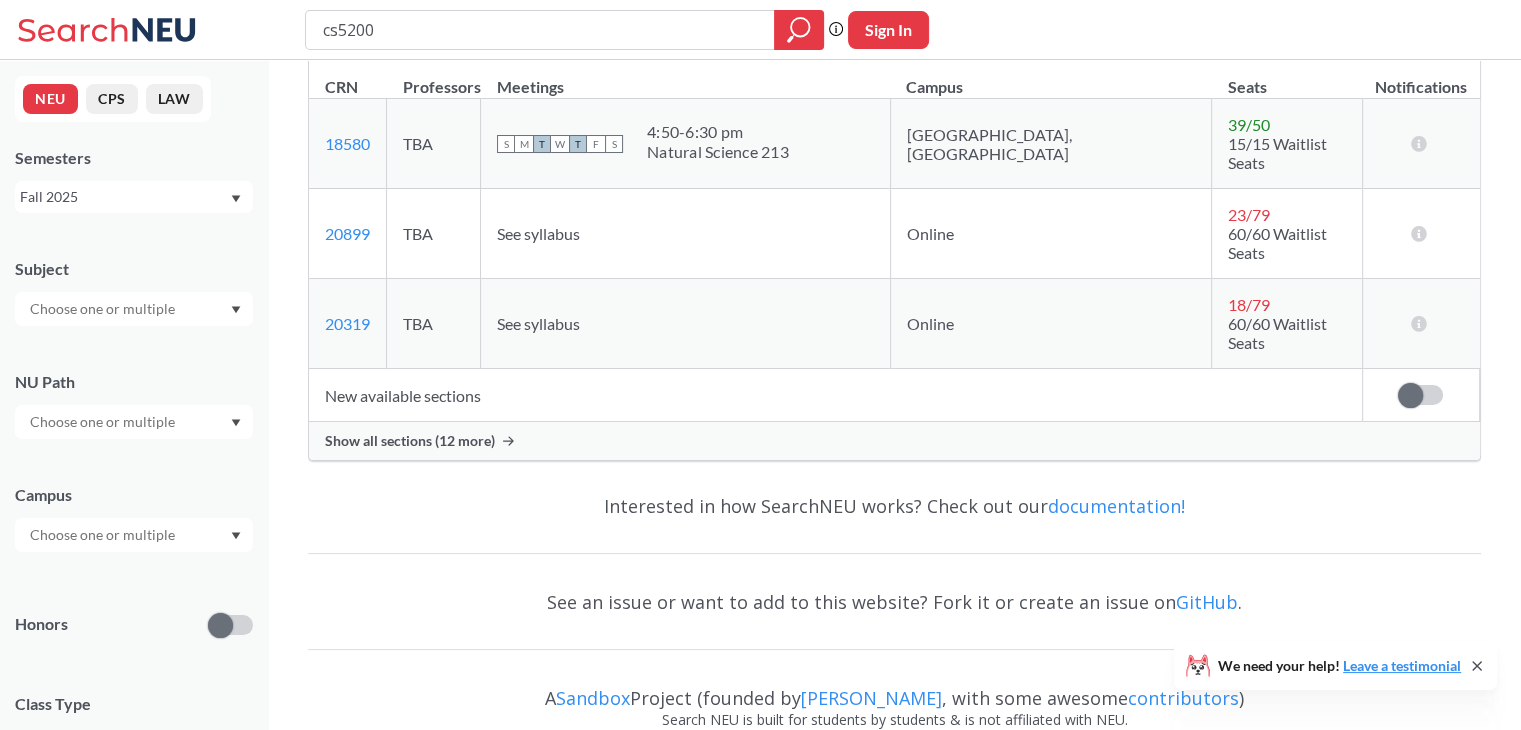 click on "Show all sections (12 more)" at bounding box center (410, 441) 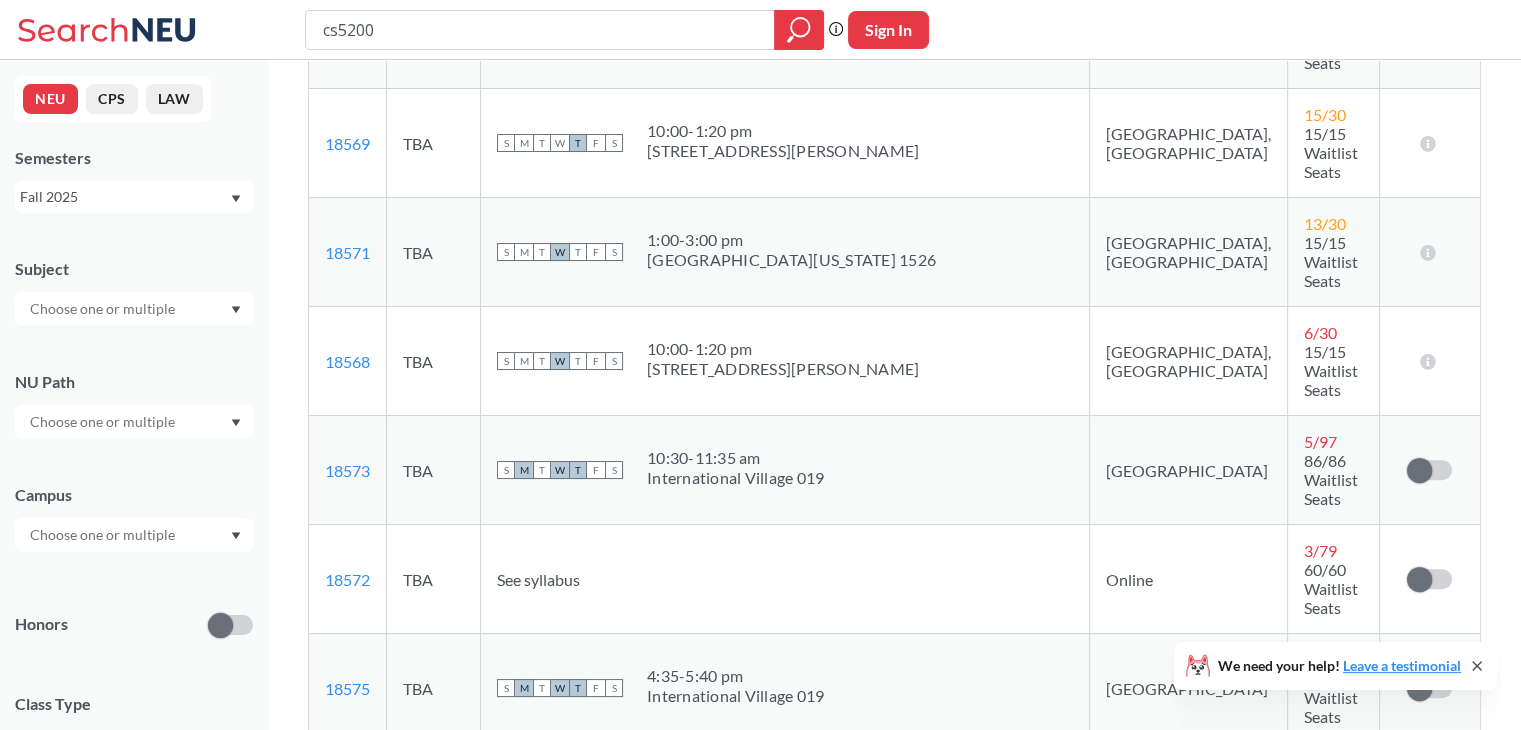 scroll, scrollTop: 725, scrollLeft: 0, axis: vertical 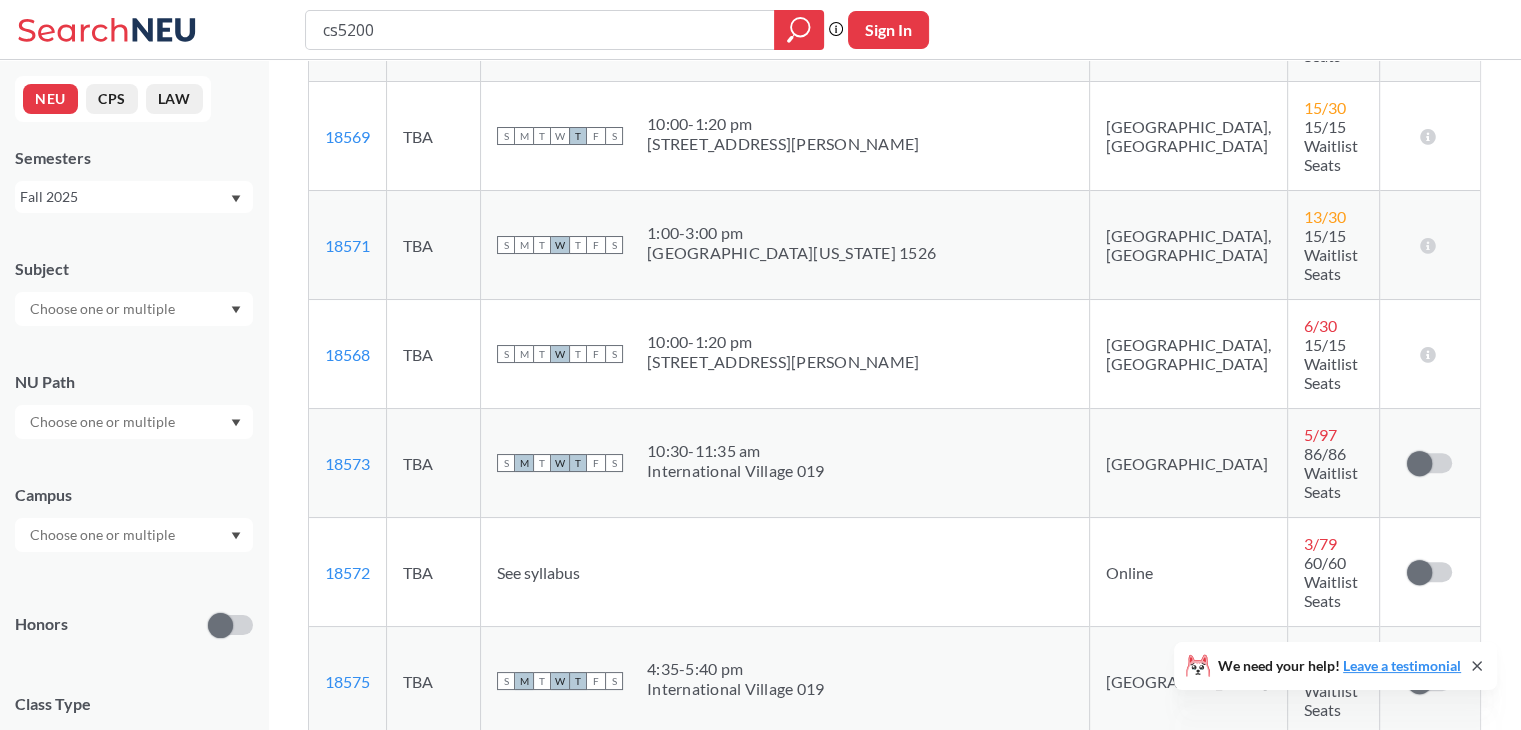 click on "18574" at bounding box center [347, 790] 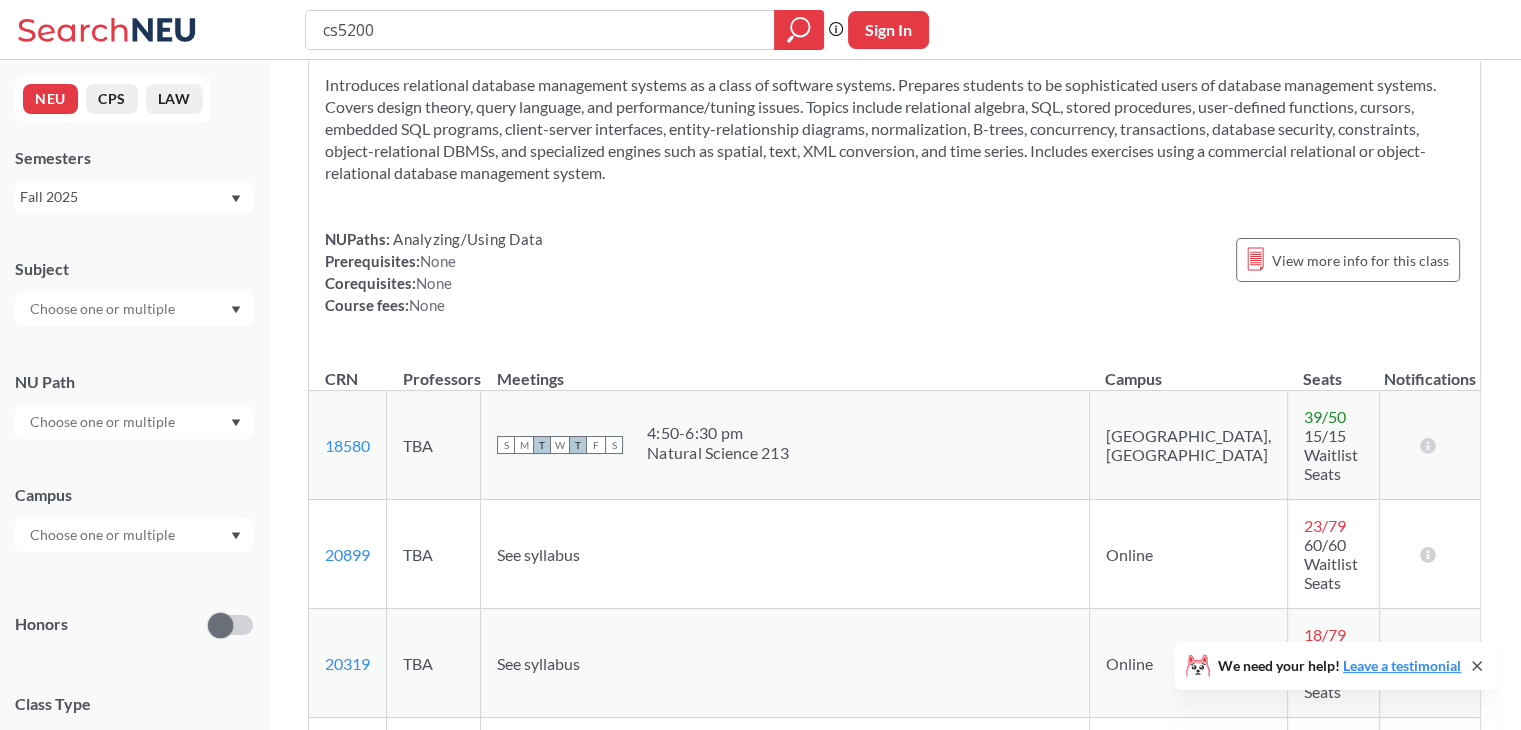 scroll, scrollTop: 0, scrollLeft: 0, axis: both 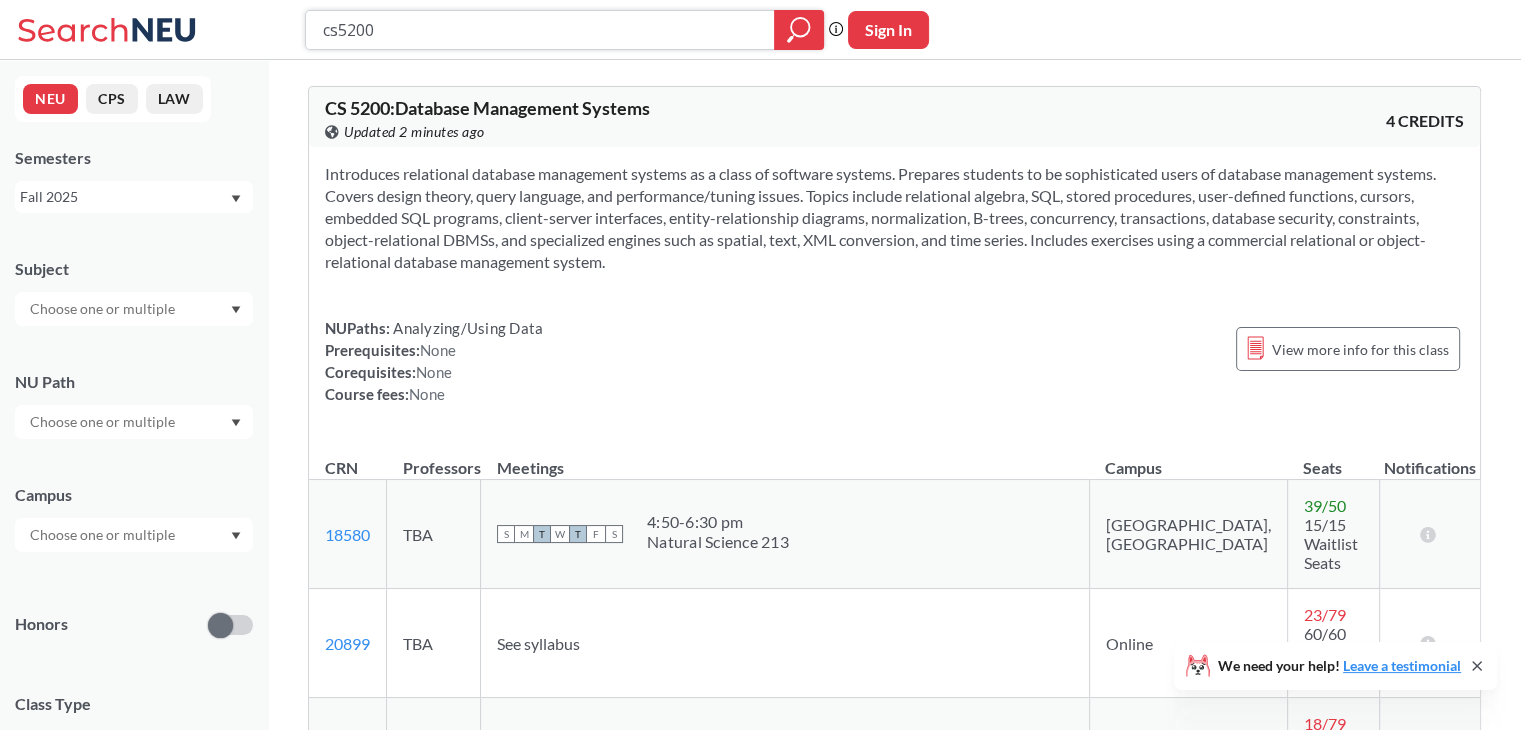 click on "cs5200" at bounding box center [540, 30] 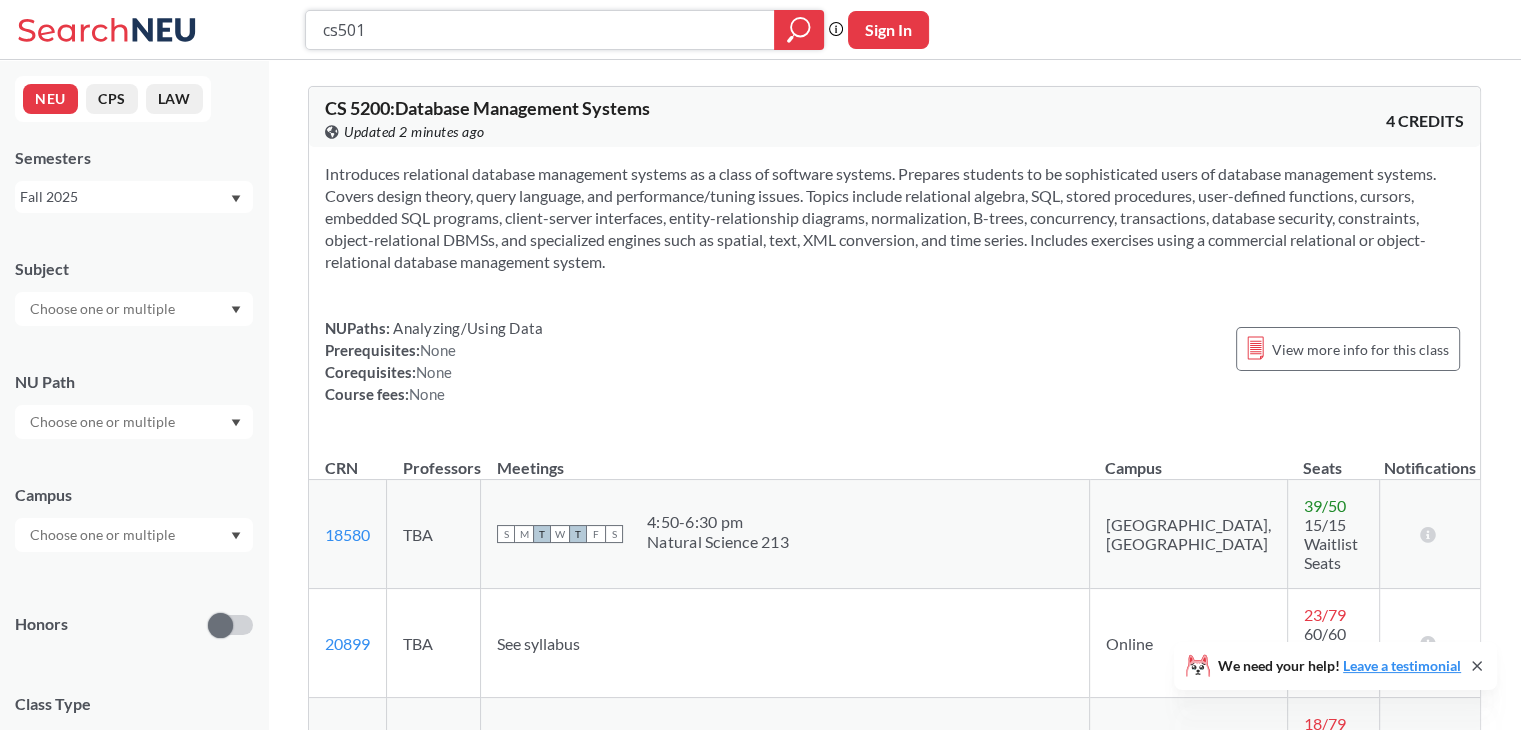 type on "cs5010" 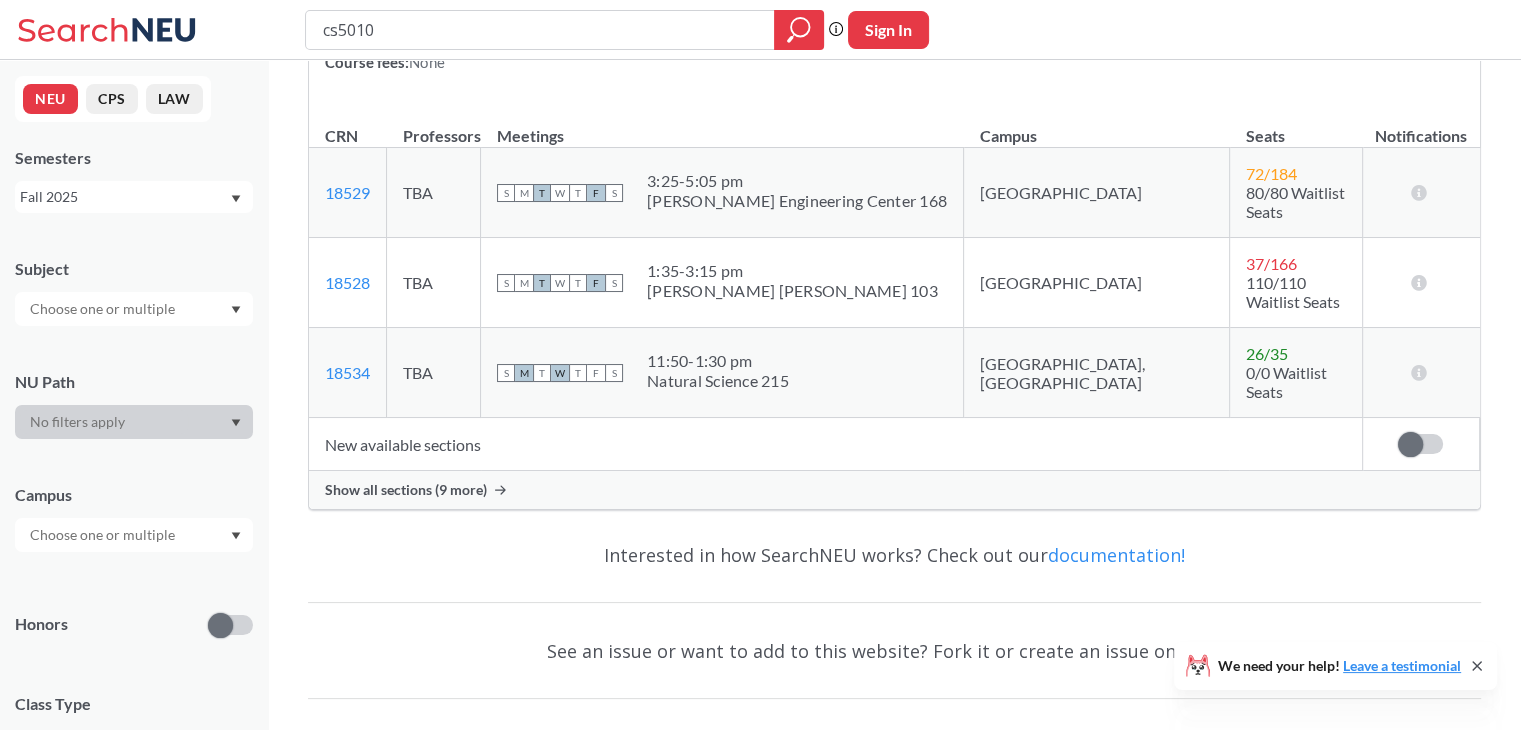 scroll, scrollTop: 340, scrollLeft: 0, axis: vertical 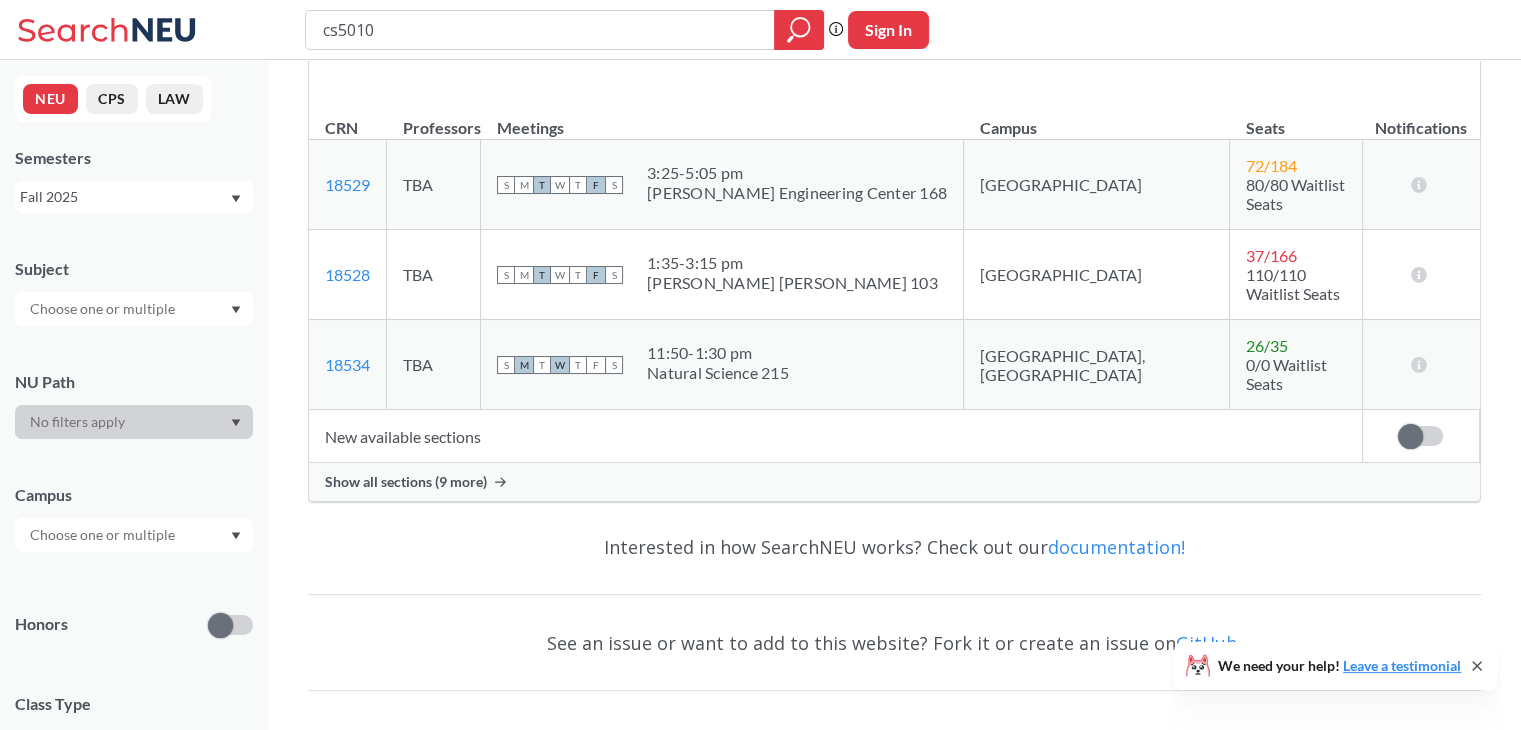 click on "New available sections" at bounding box center (835, 436) 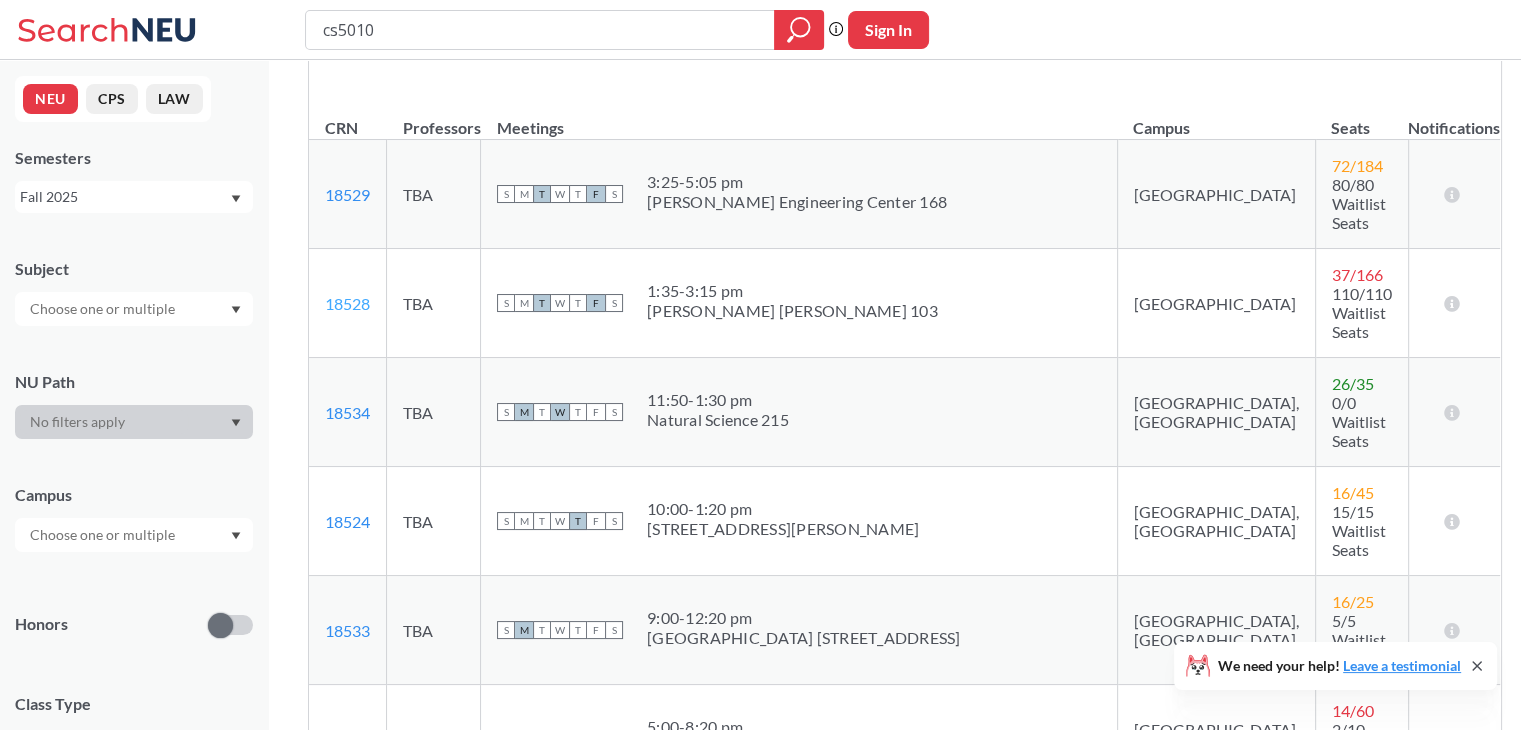 click on "18528" at bounding box center [347, 303] 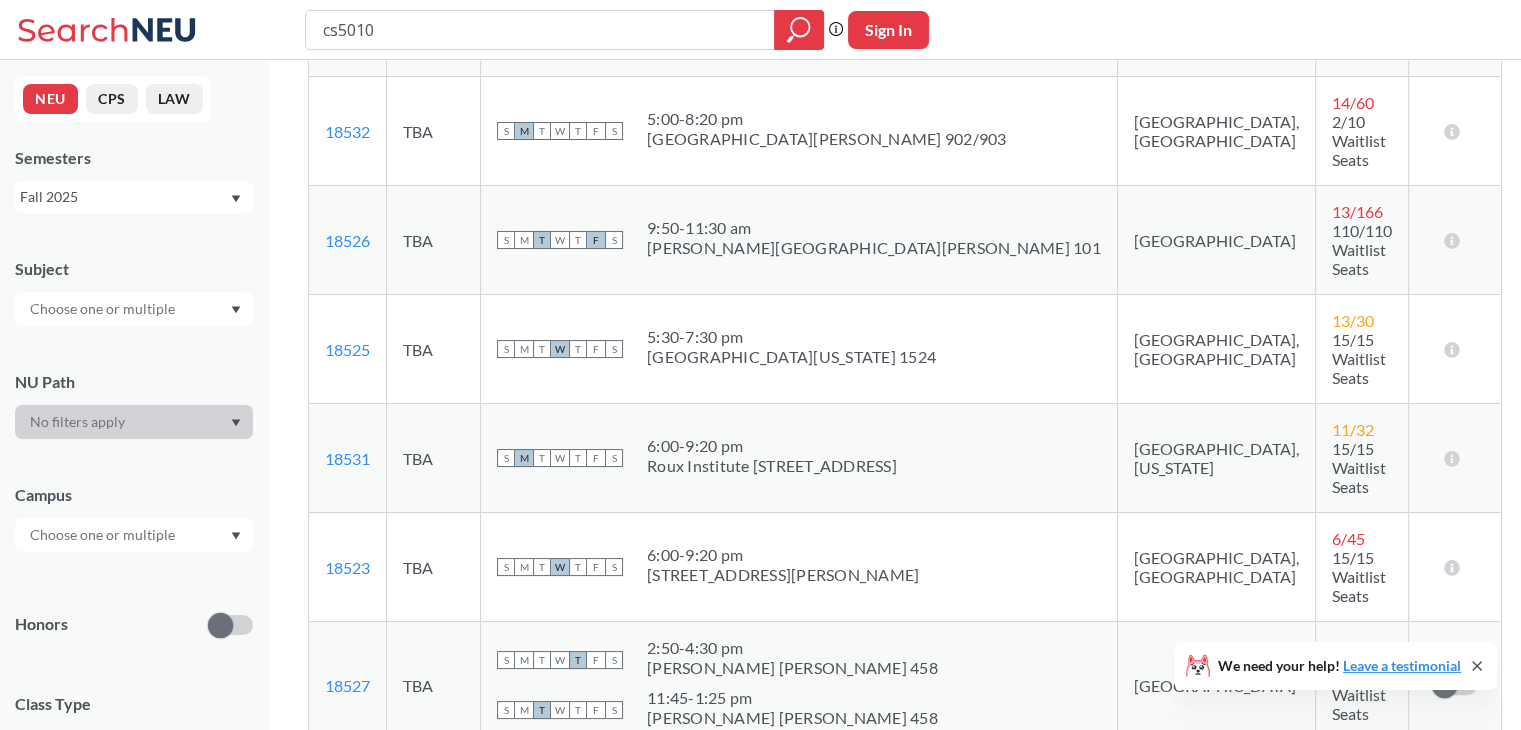 scroll, scrollTop: 920, scrollLeft: 0, axis: vertical 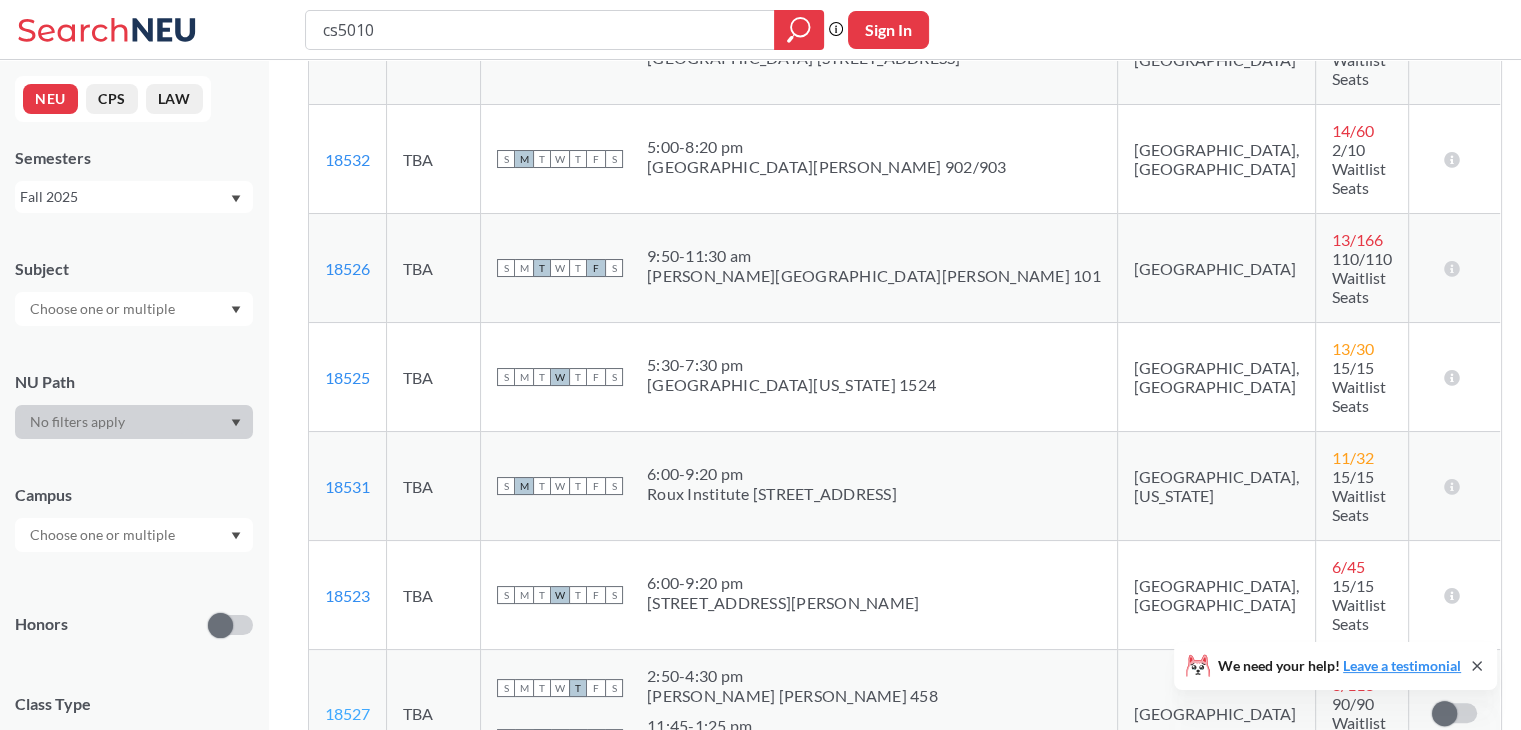 click on "18527" at bounding box center [347, 713] 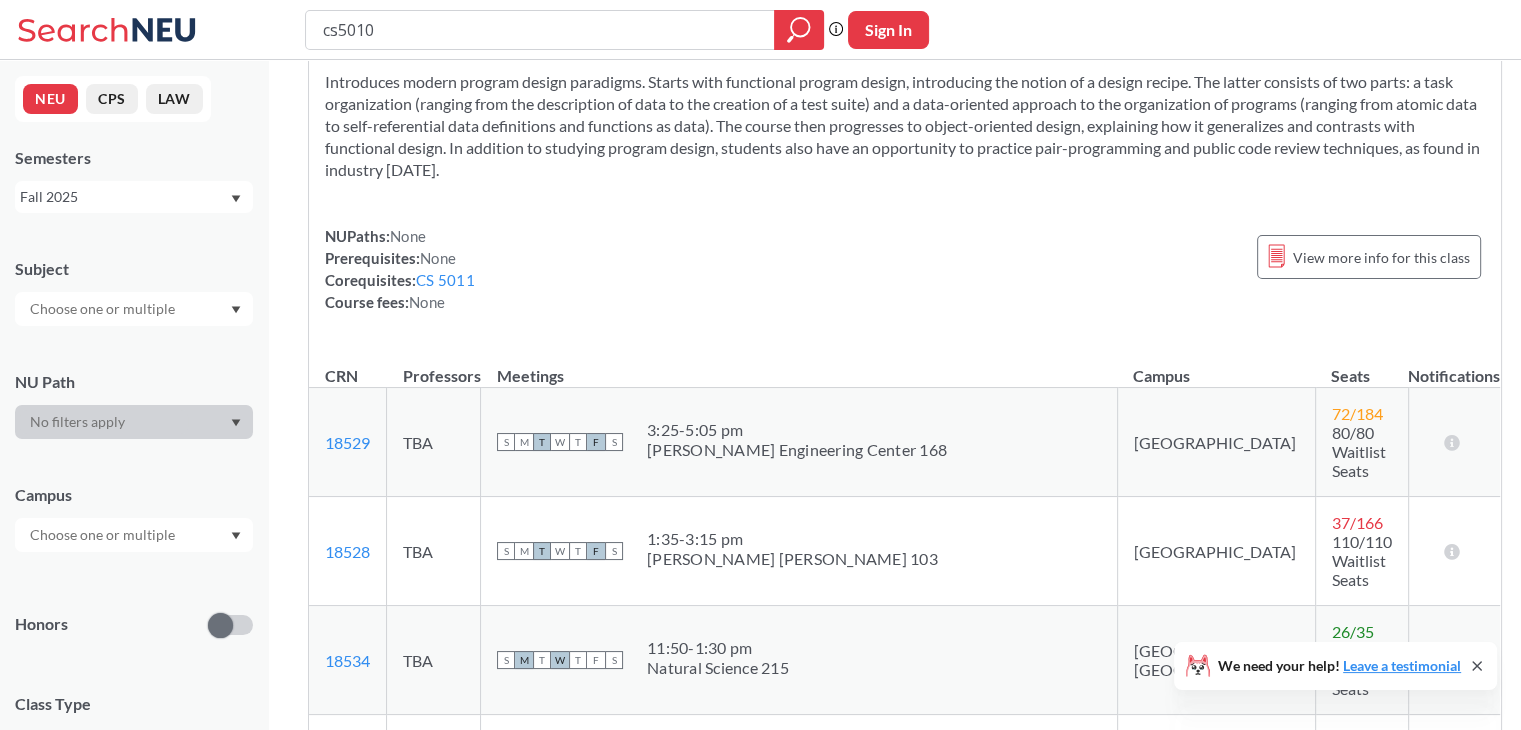 scroll, scrollTop: 0, scrollLeft: 0, axis: both 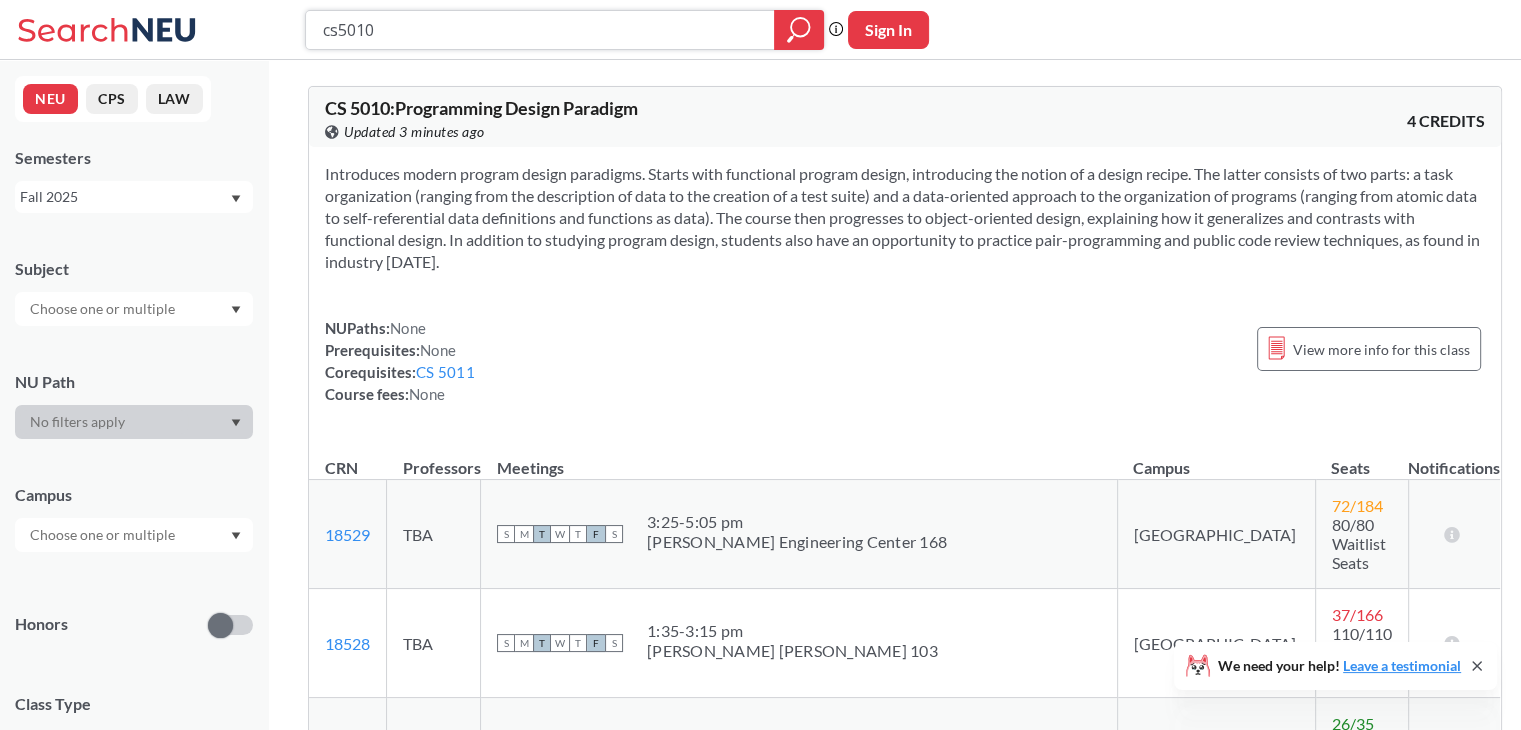 click on "cs5010" at bounding box center [540, 30] 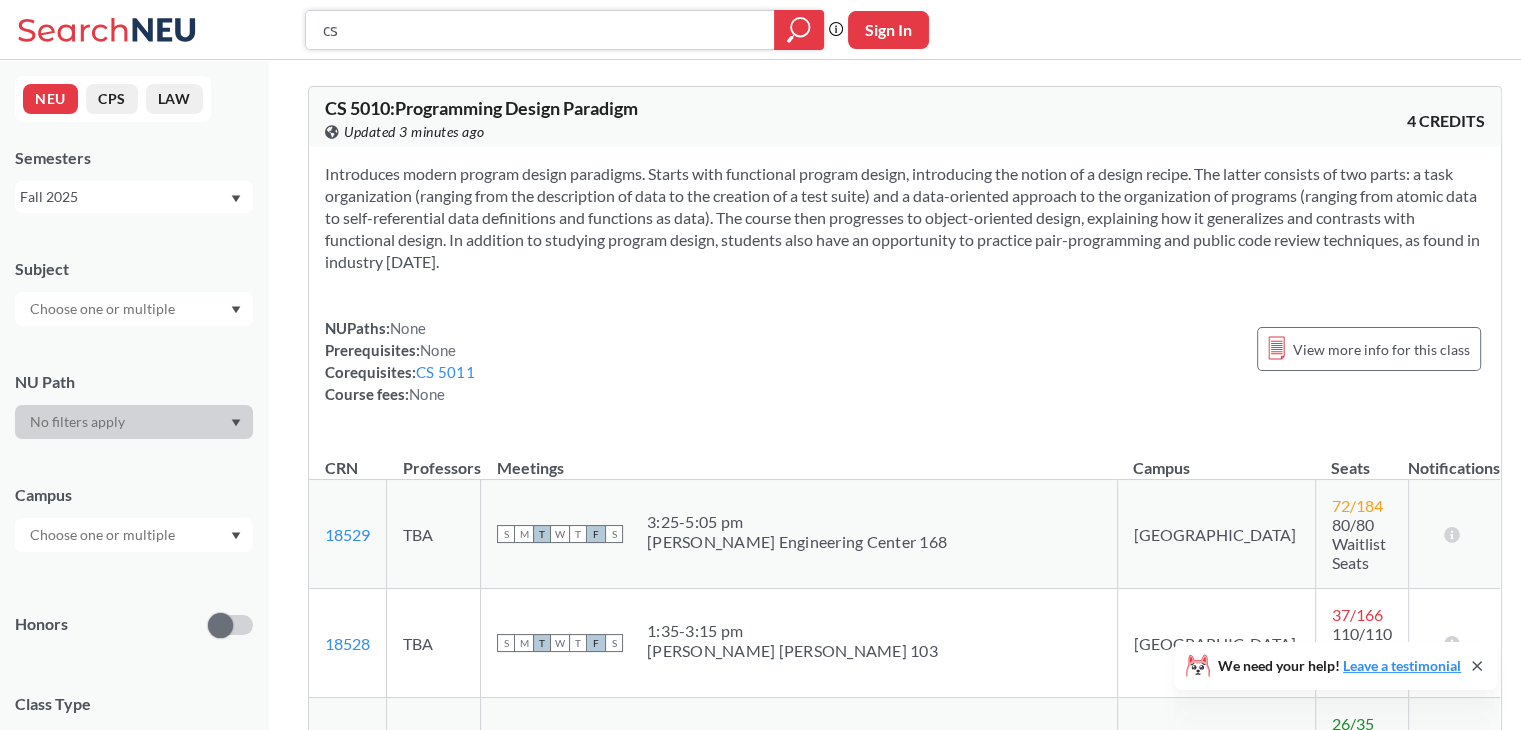 type on "c" 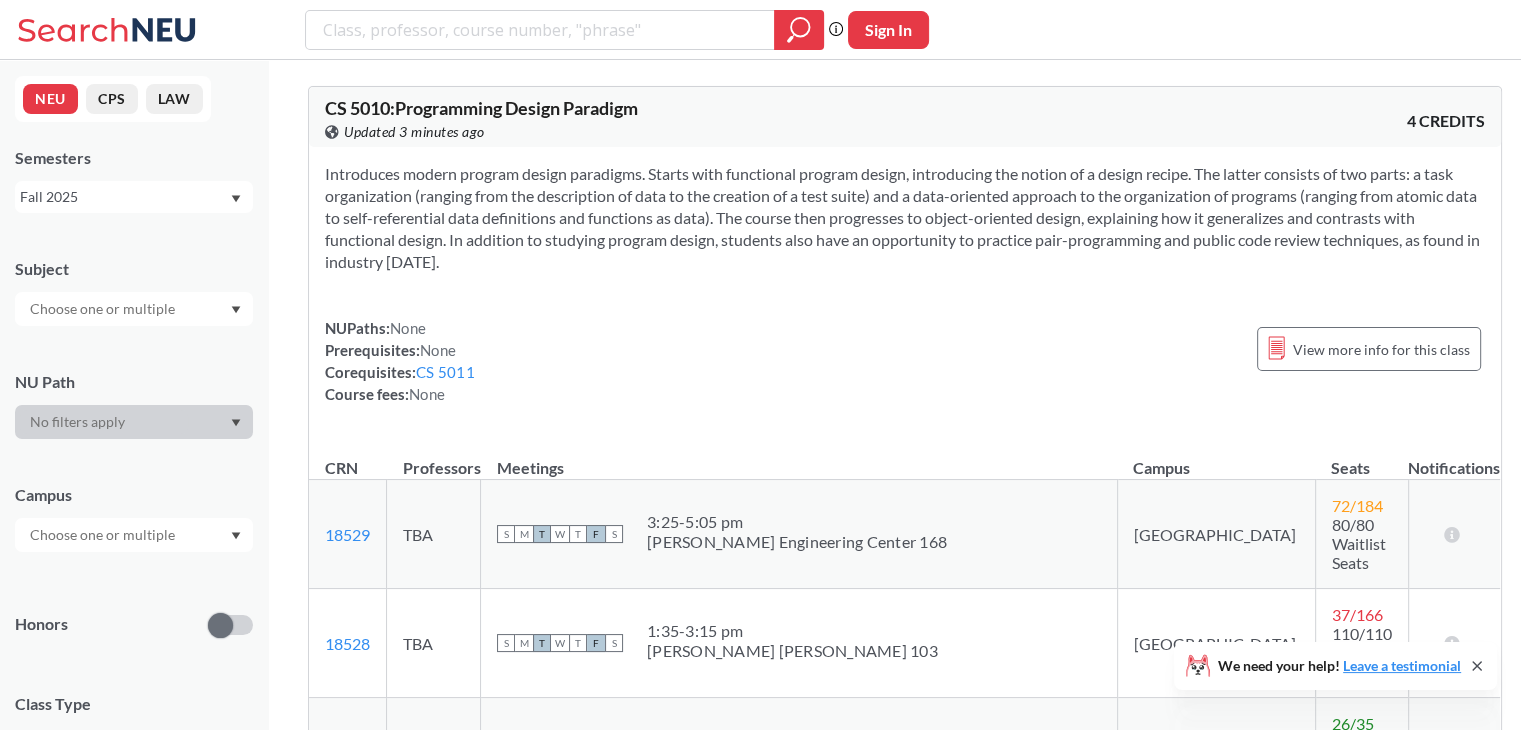 click on "Introduces modern program design paradigms. Starts with functional program design, introducing the notion of a design recipe. The latter consists of two parts: a task organization (ranging from the description of data to the creation of a test suite) and a data-oriented approach to the organization of programs (ranging from atomic data to self-referential data definitions and functions as data). The course then progresses to object-oriented design, explaining how it generalizes and contrasts with functional design. In addition to studying program design, students also have an opportunity to practice pair-programming and public code review techniques, as found in industry today." at bounding box center (905, 218) 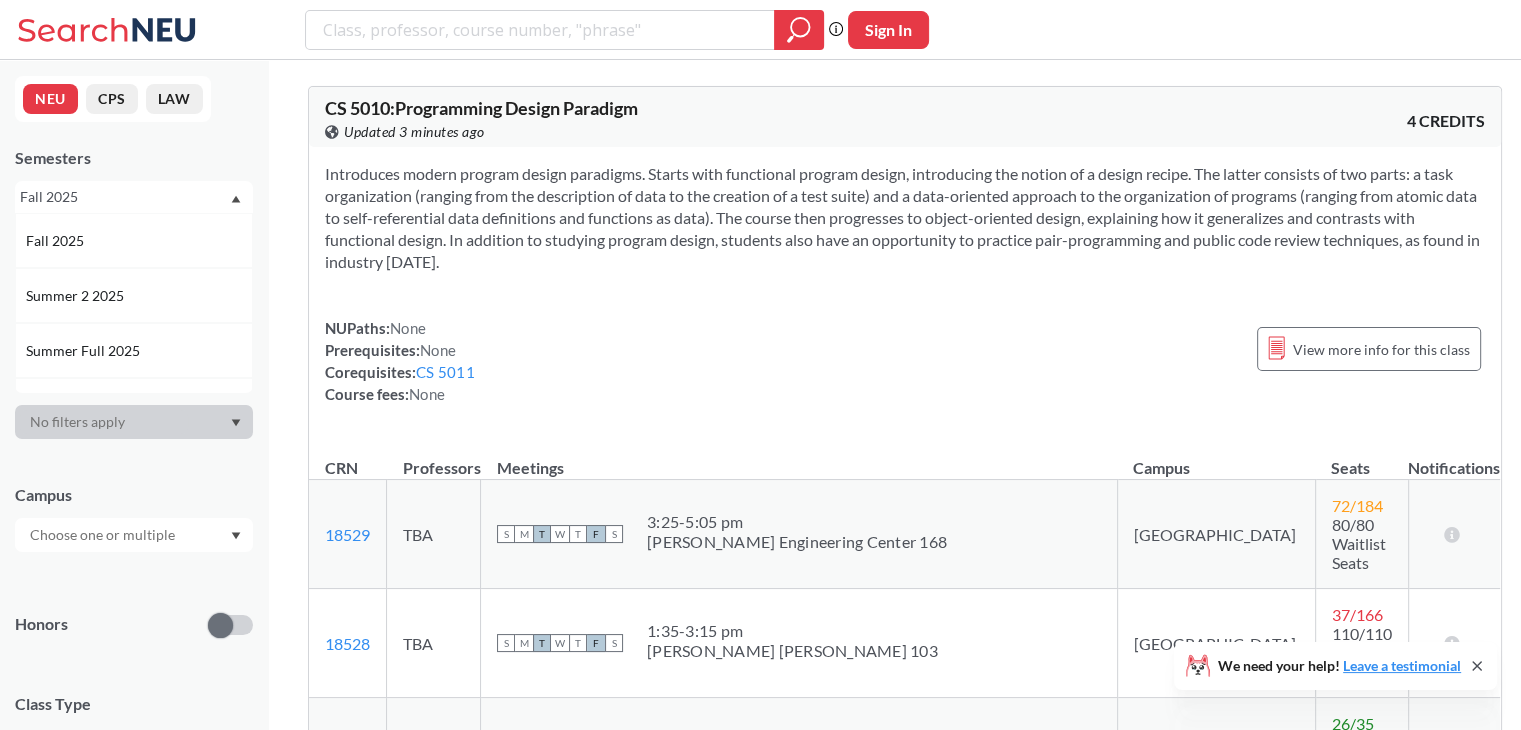 click 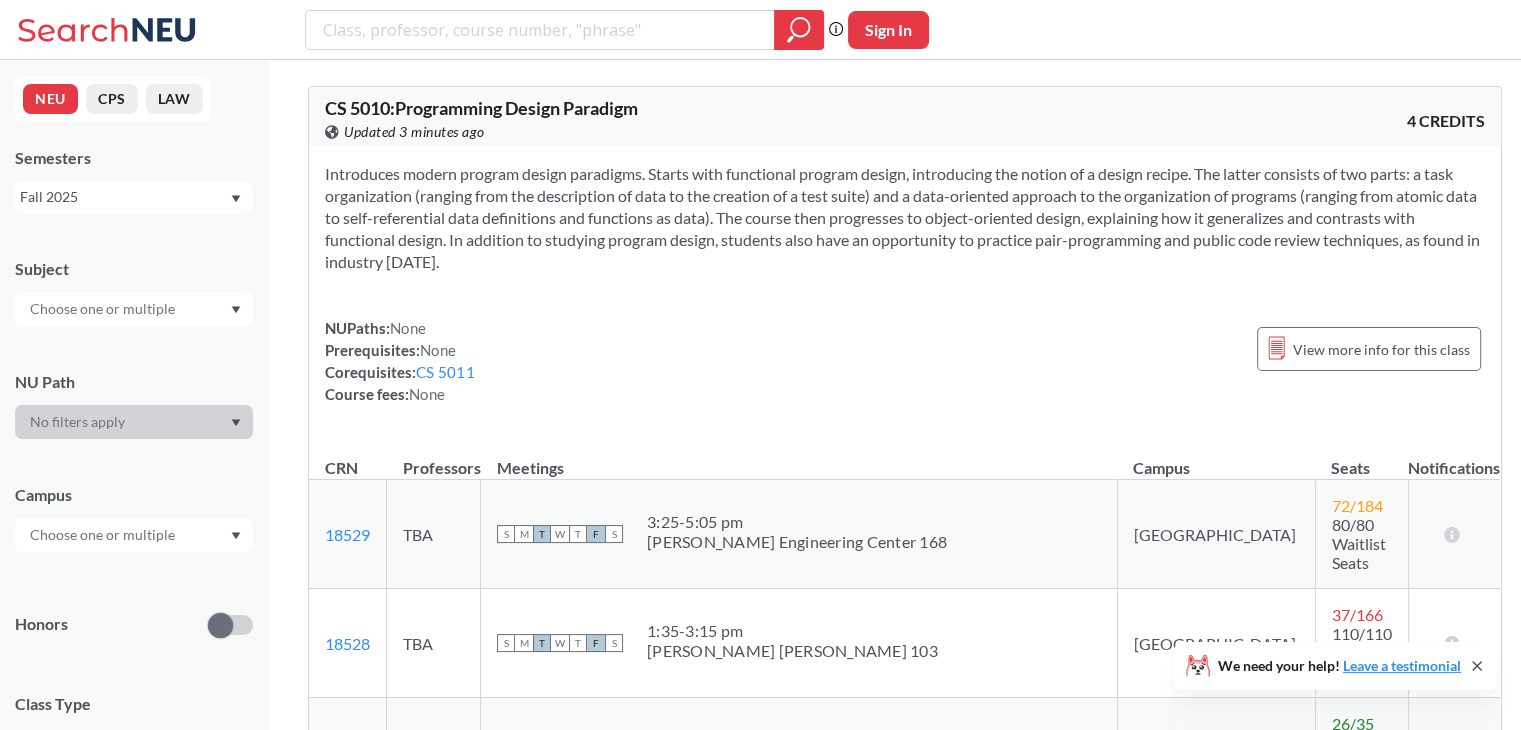 click at bounding box center (134, 309) 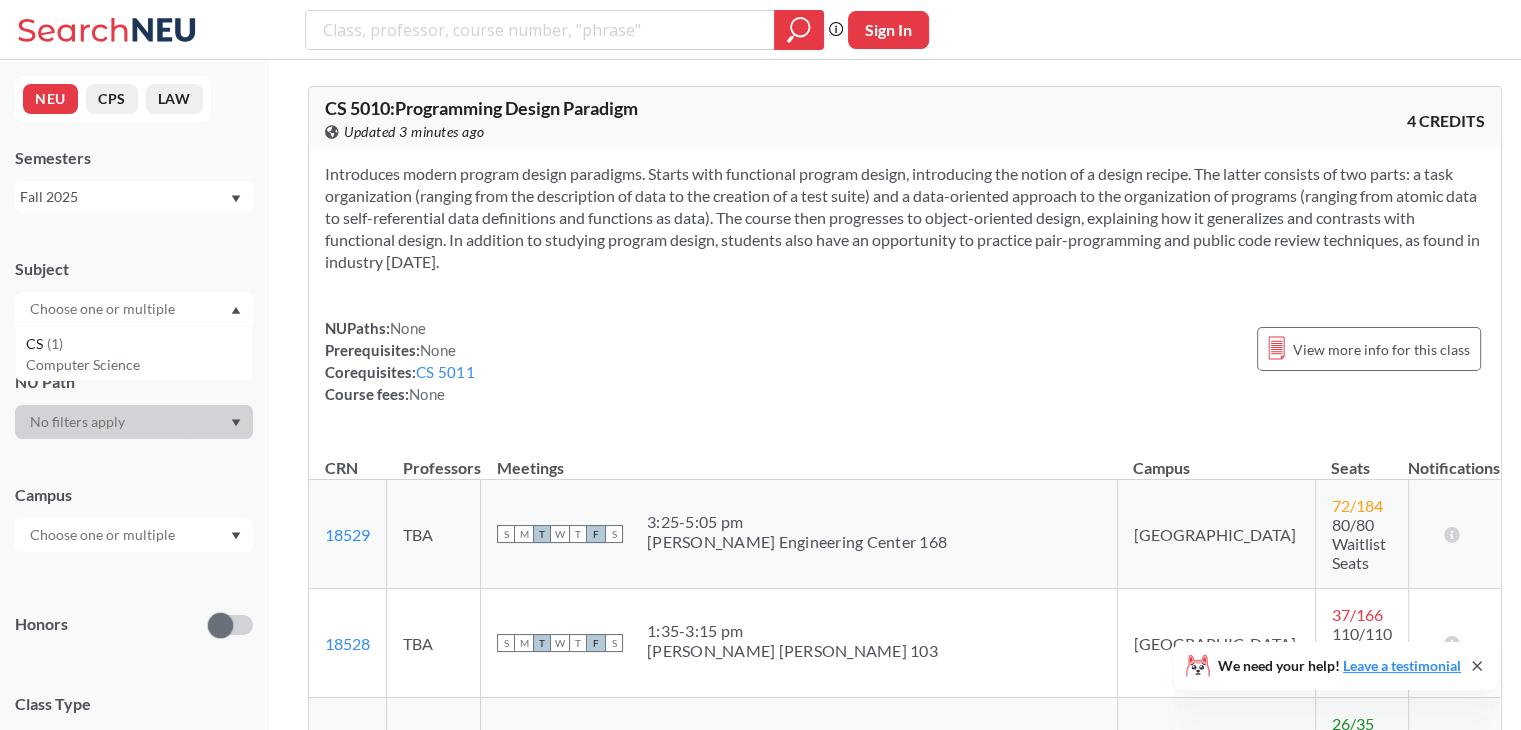 click at bounding box center (134, 309) 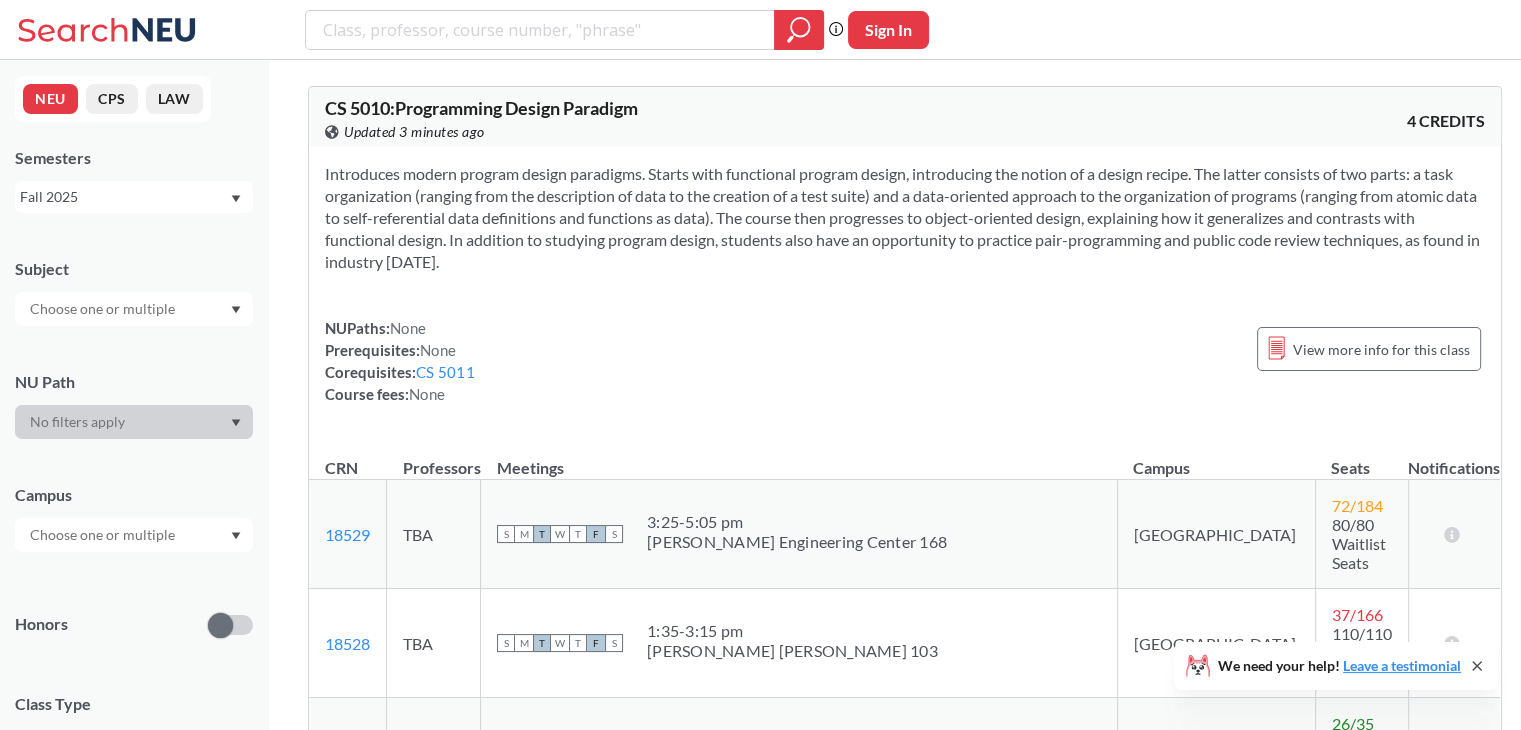 click at bounding box center (564, 30) 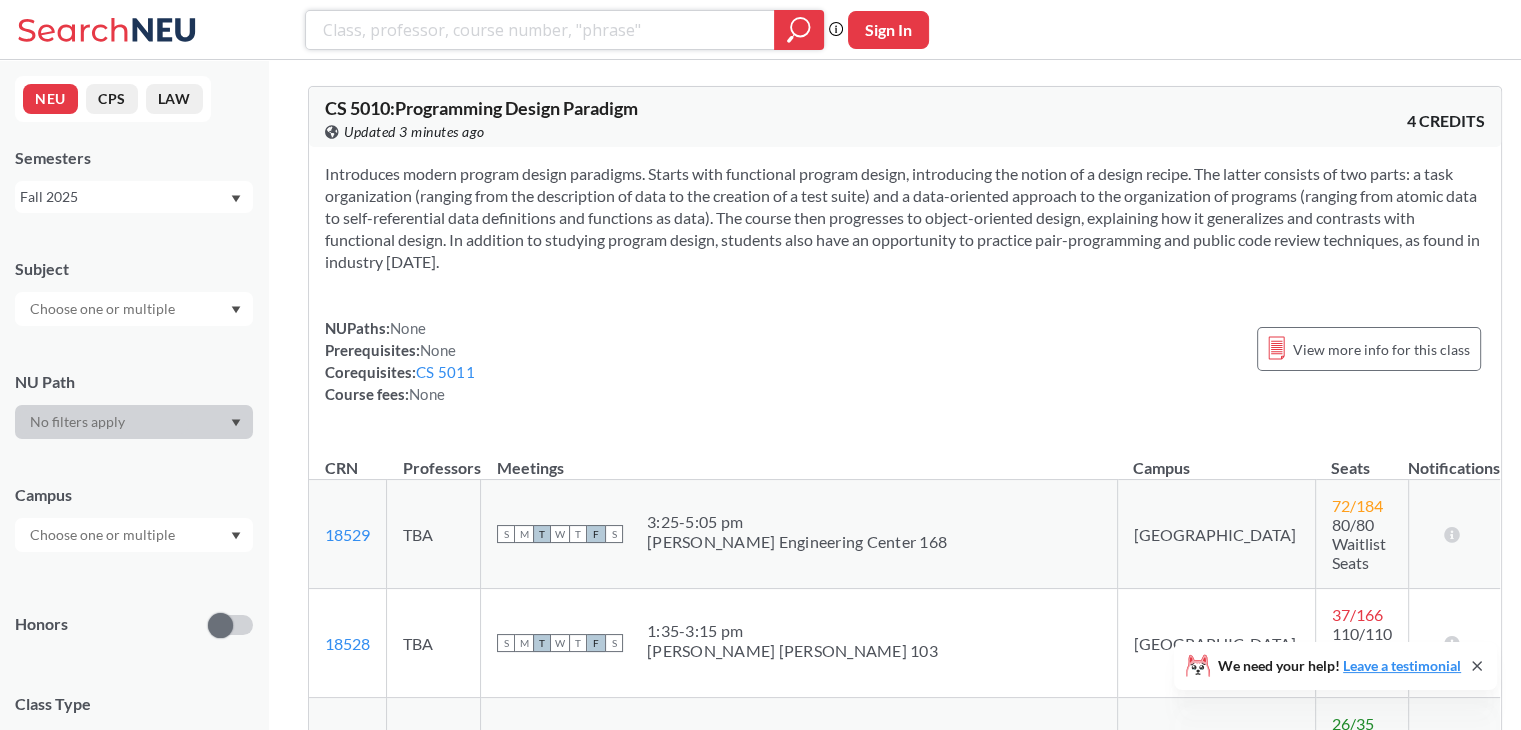 click at bounding box center (540, 30) 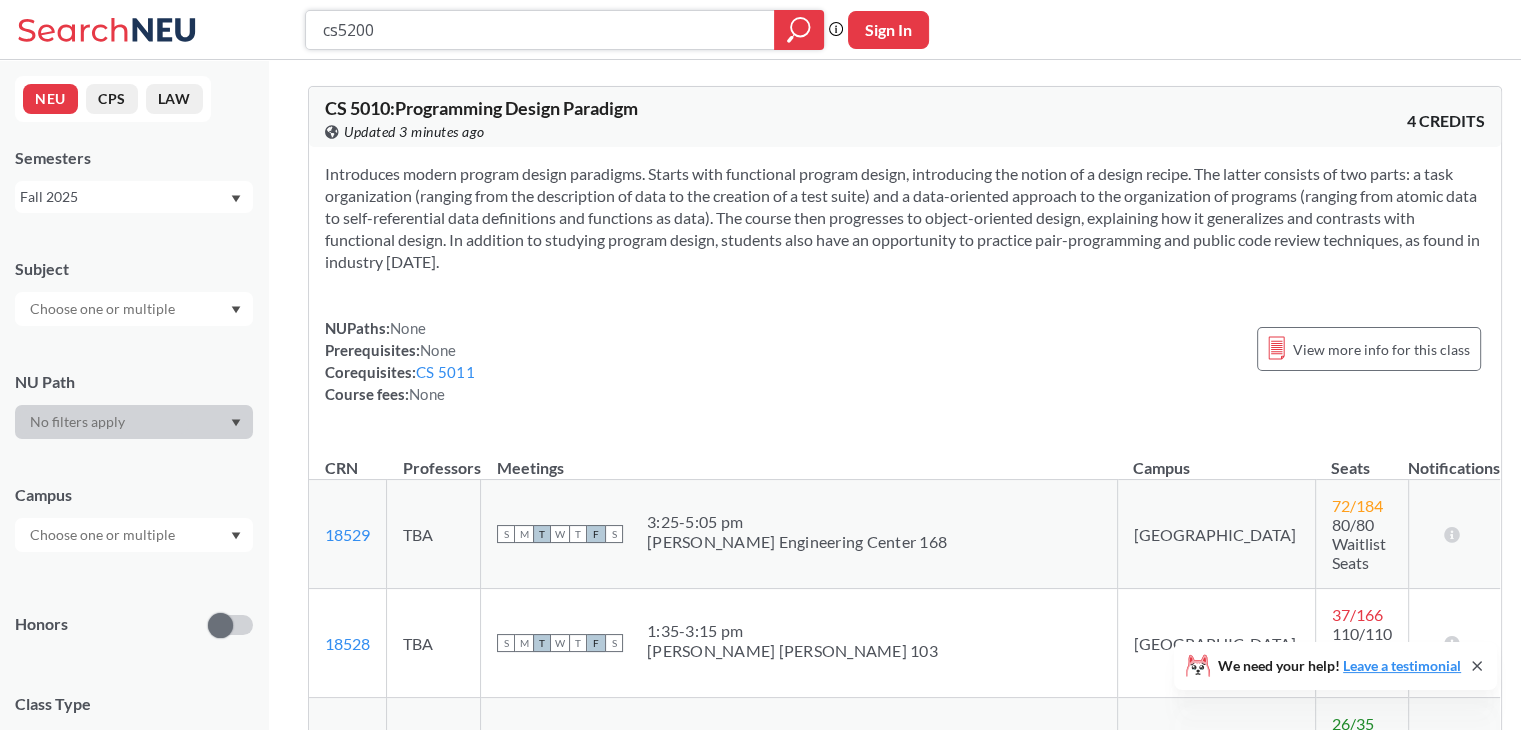 type on "cs5200" 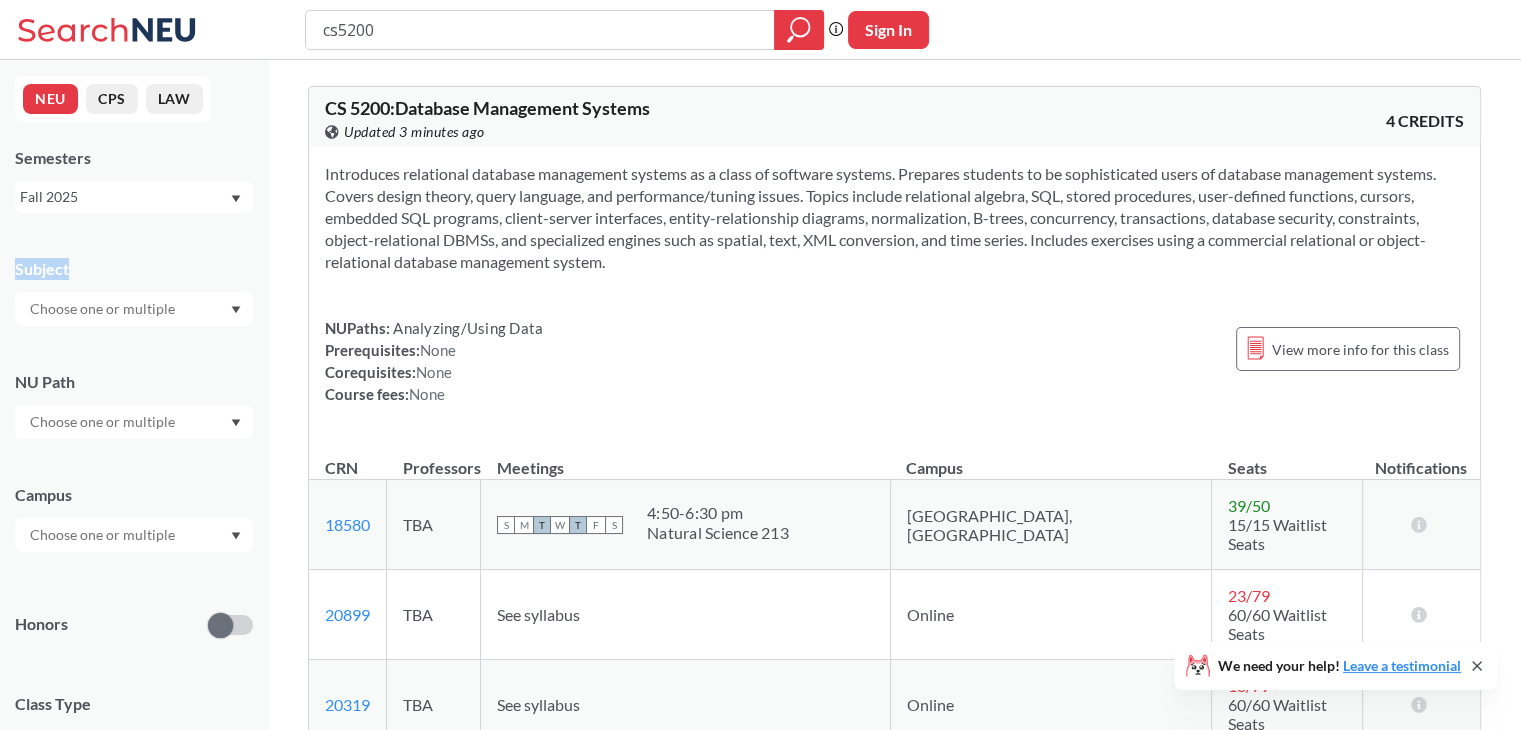 drag, startPoint x: 210, startPoint y: 213, endPoint x: 198, endPoint y: 201, distance: 16.970562 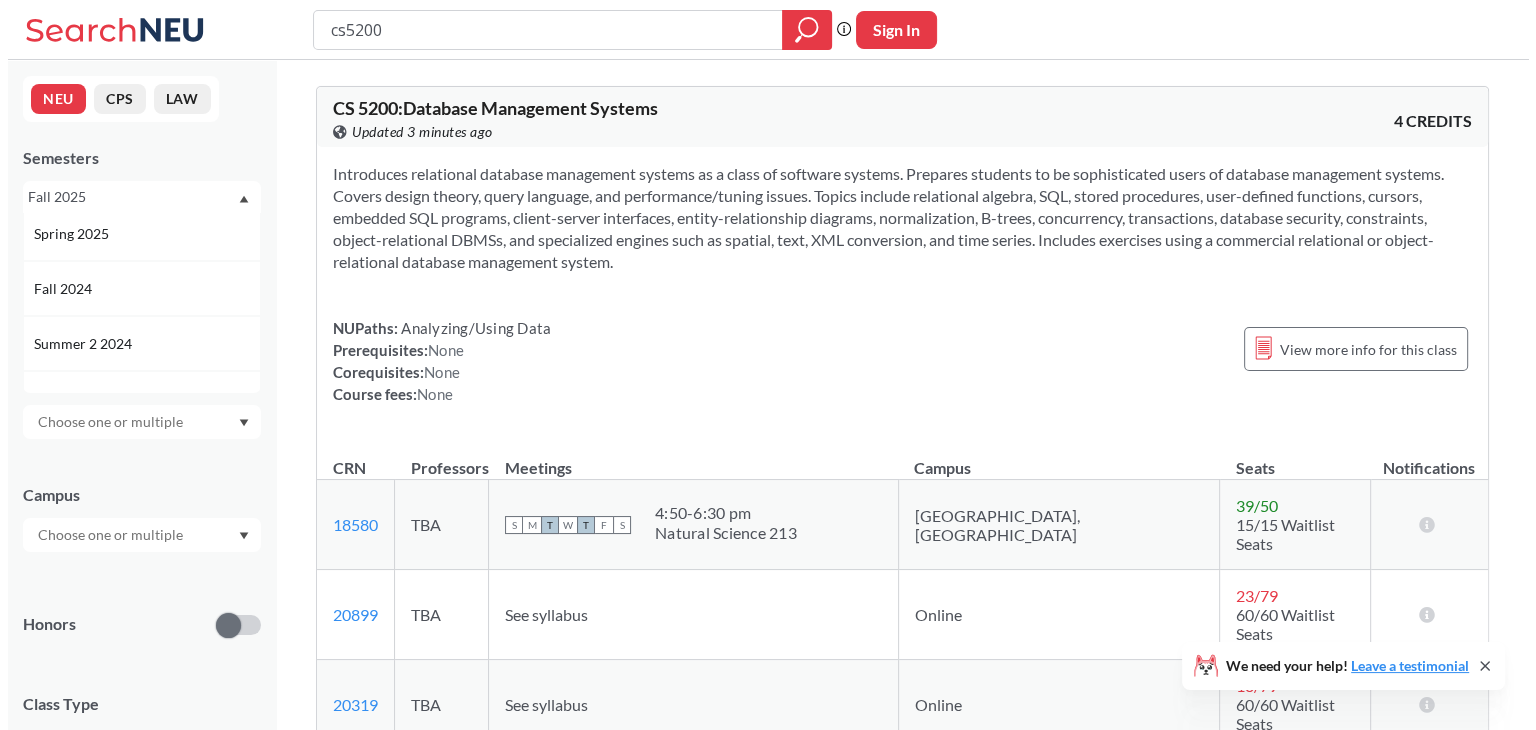 scroll, scrollTop: 182, scrollLeft: 0, axis: vertical 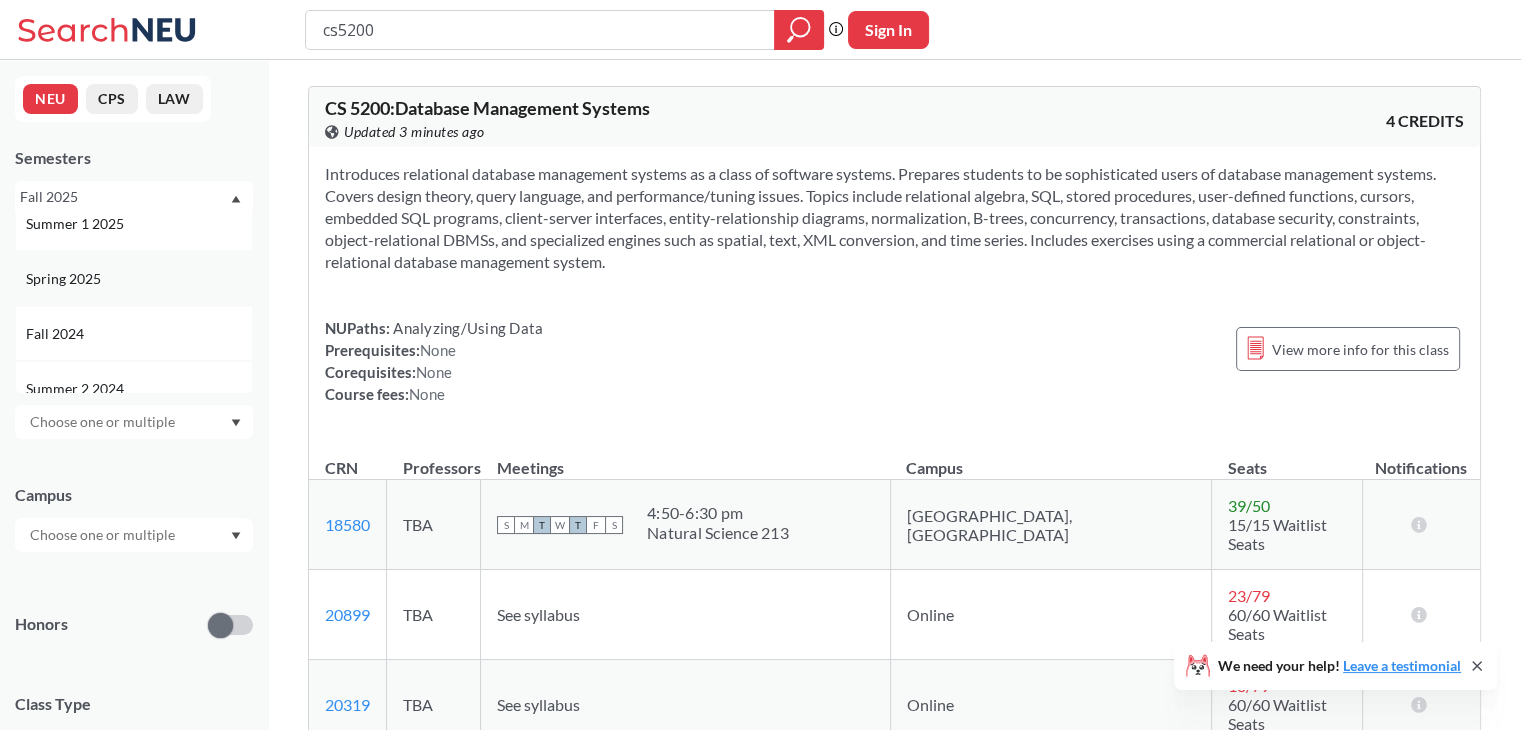 click on "Spring 2025" at bounding box center (134, 278) 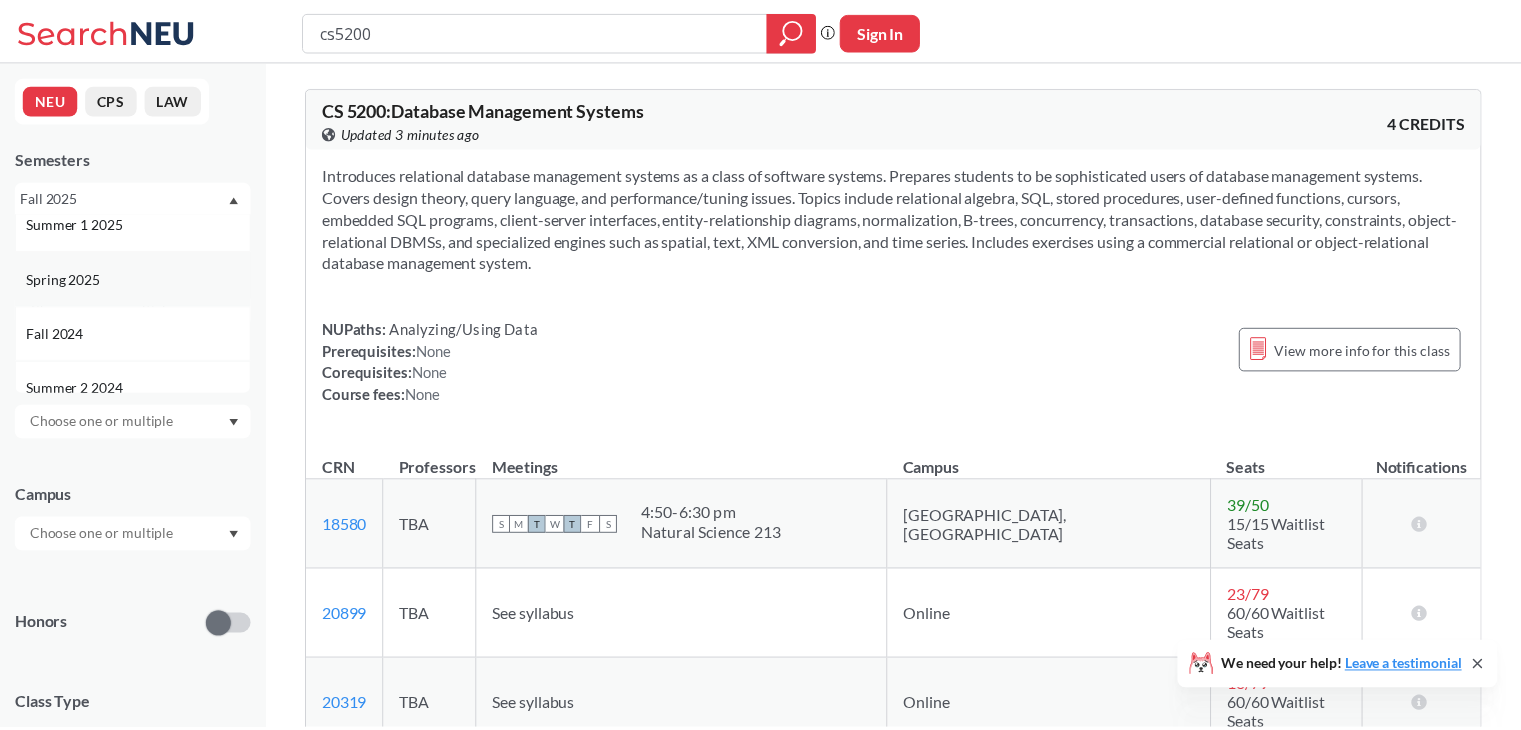 scroll, scrollTop: 0, scrollLeft: 0, axis: both 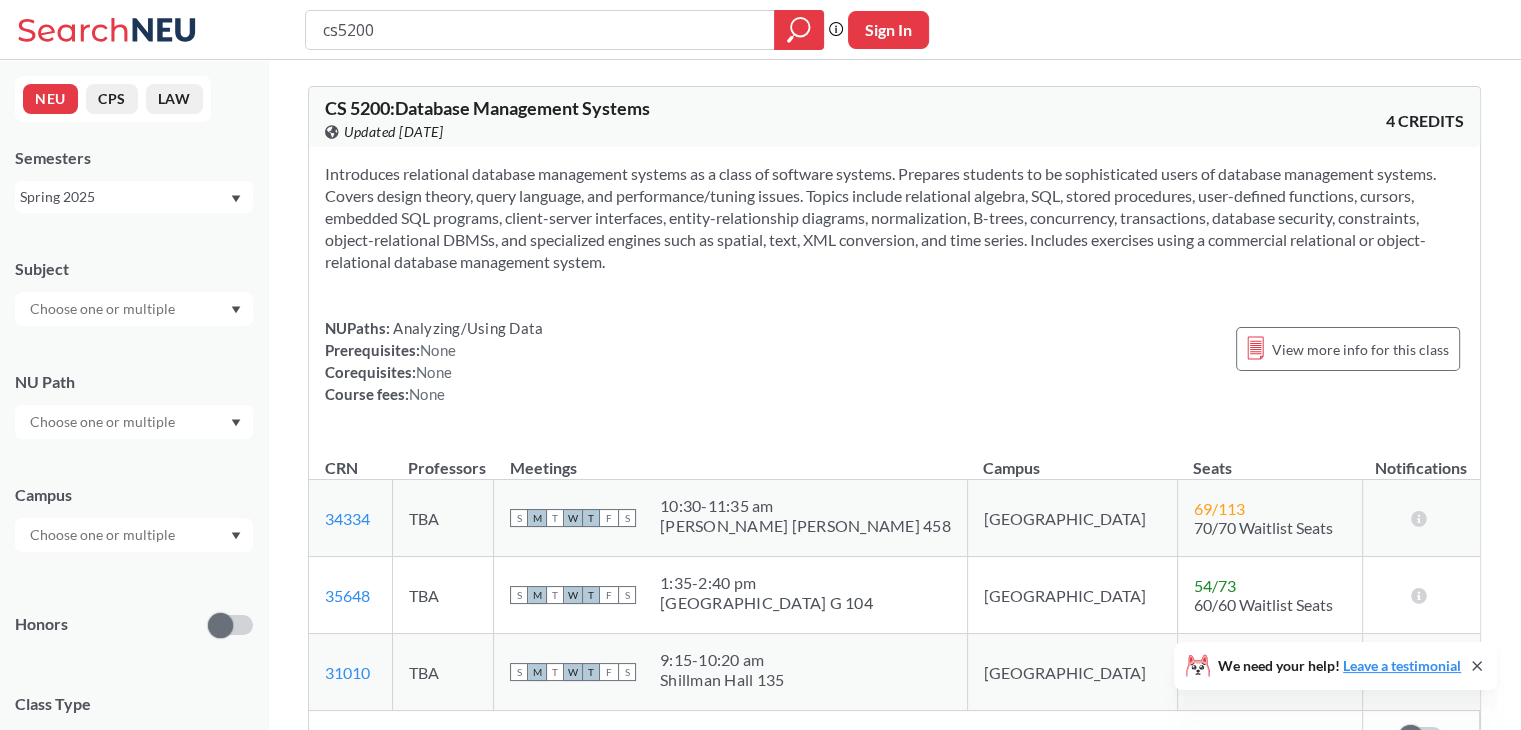 click on "cs5200" at bounding box center [540, 30] 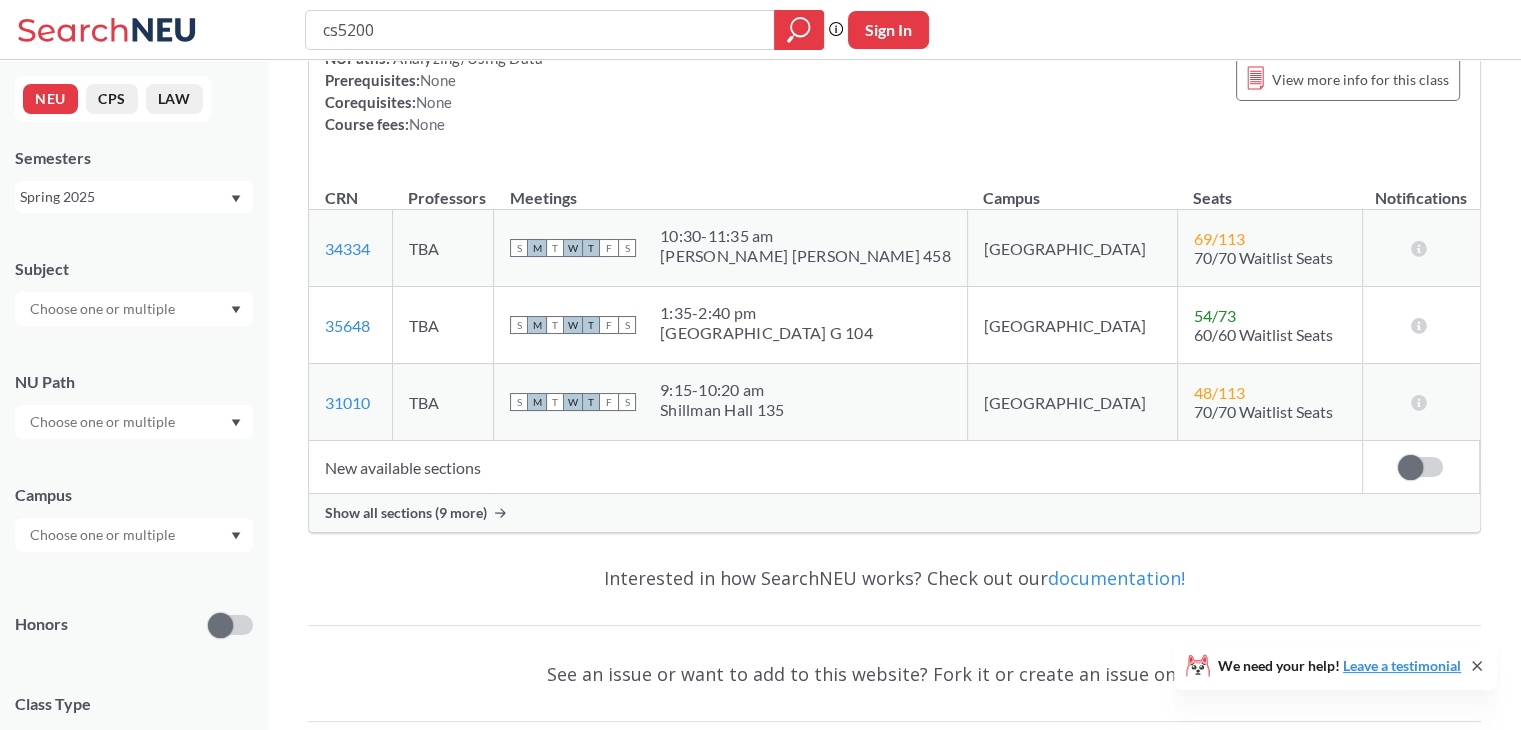 scroll, scrollTop: 300, scrollLeft: 0, axis: vertical 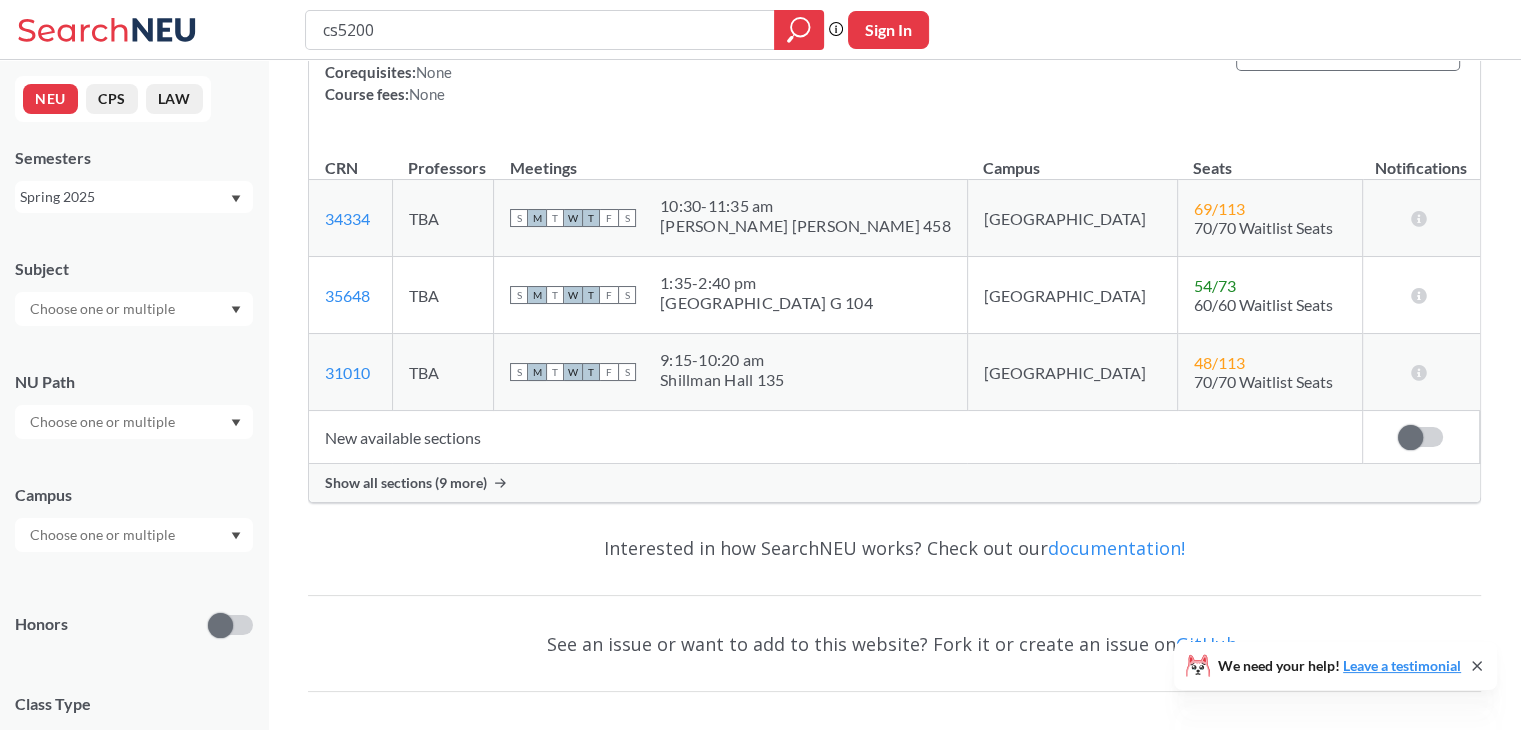 click on "Show all sections (9 more)" at bounding box center (406, 483) 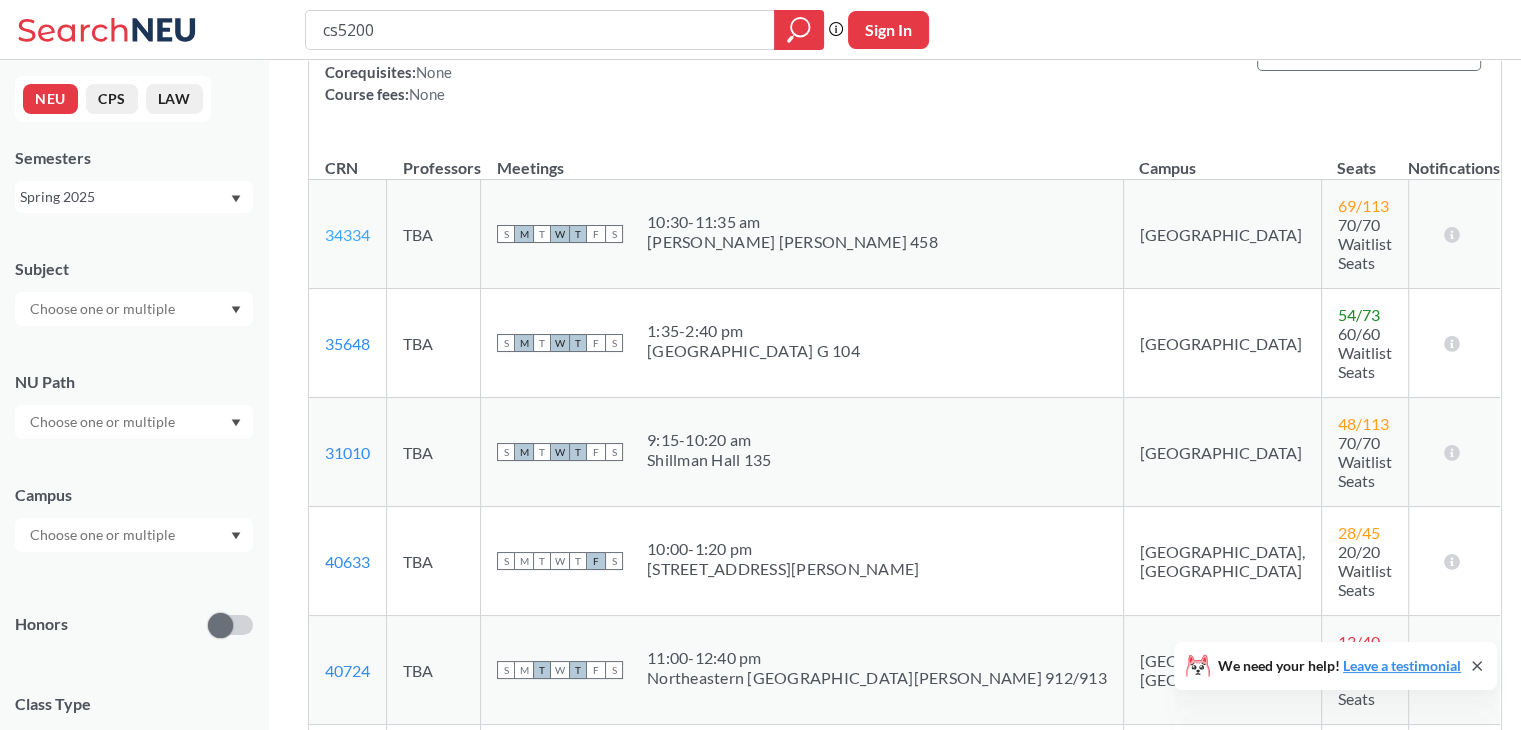 click on "34334" at bounding box center [347, 234] 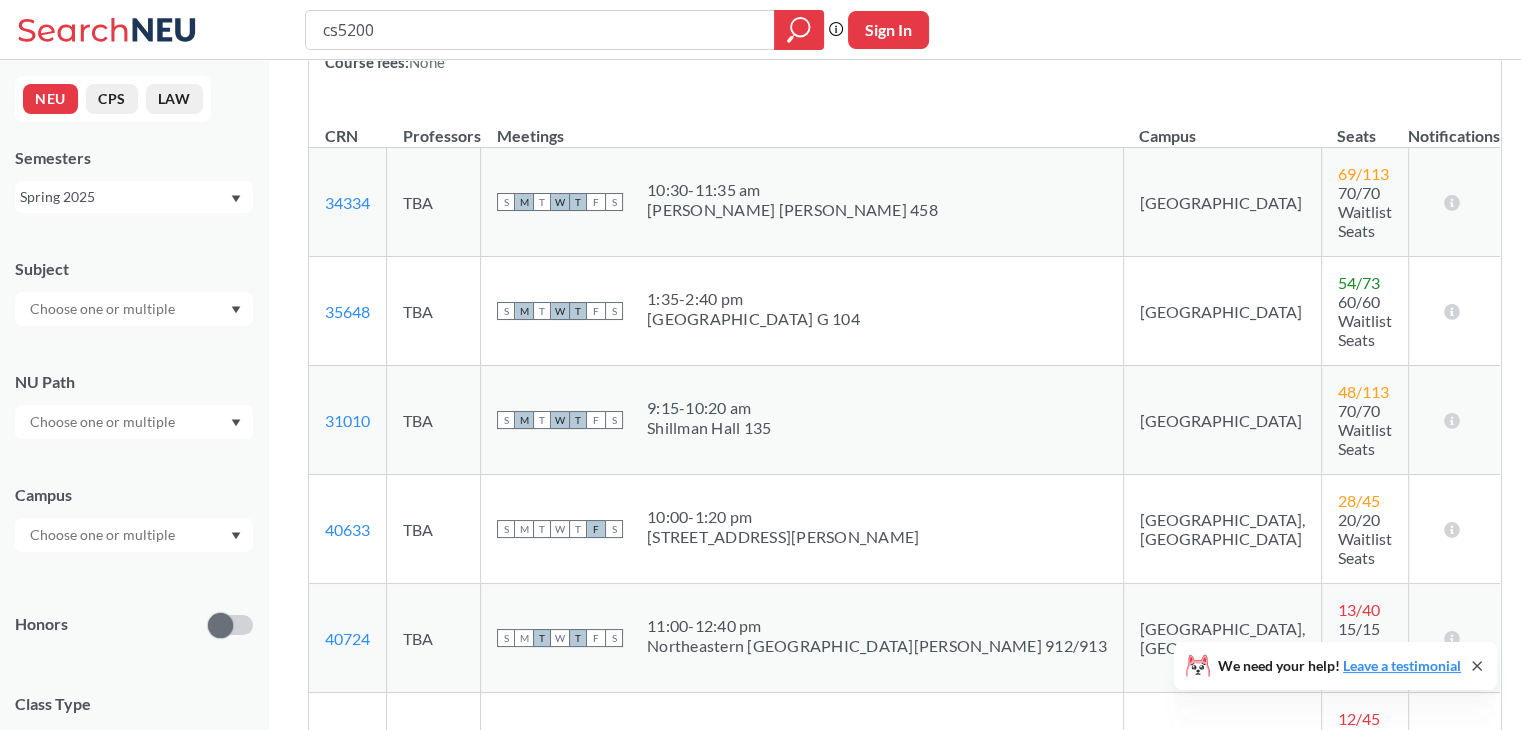 scroll, scrollTop: 332, scrollLeft: 0, axis: vertical 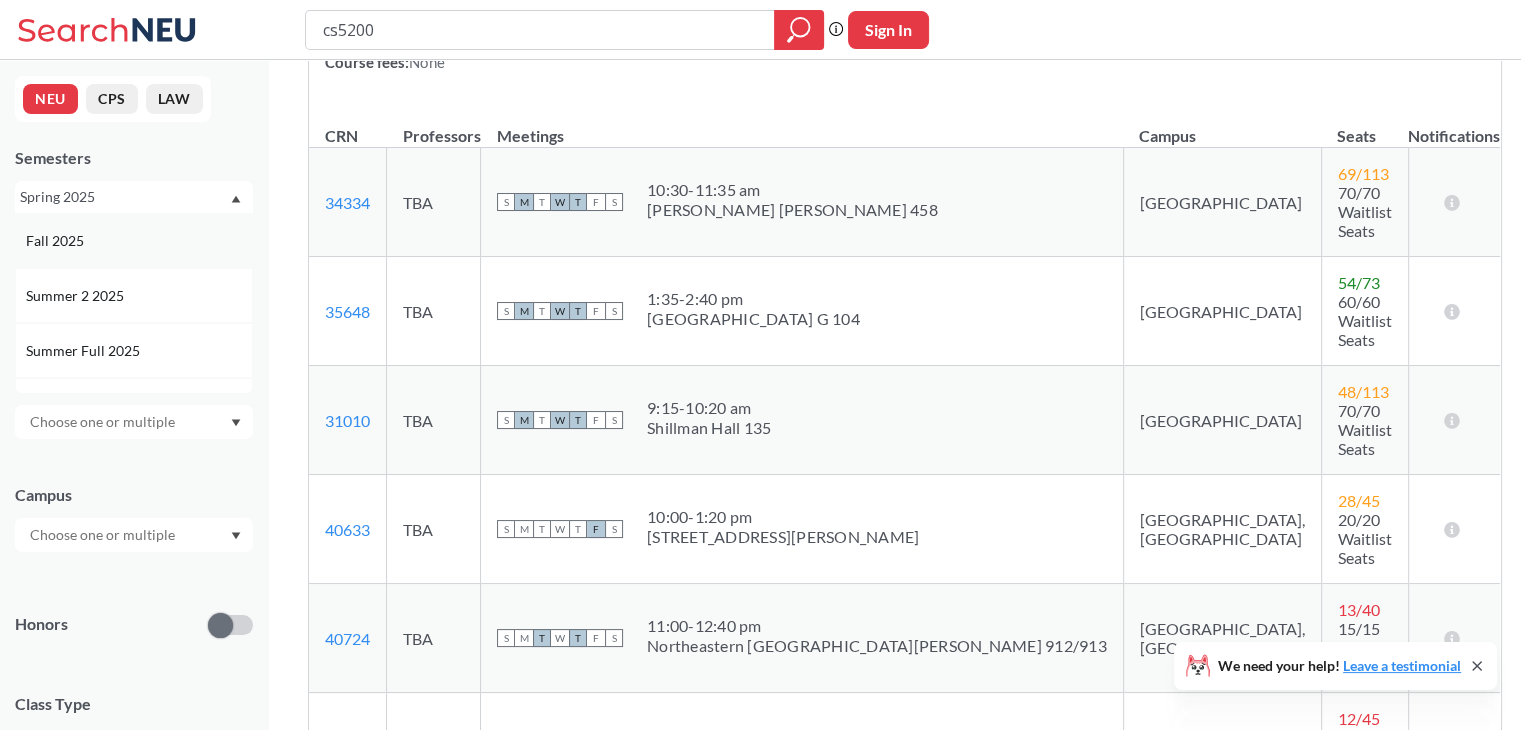 click on "Fall 2025" at bounding box center (139, 241) 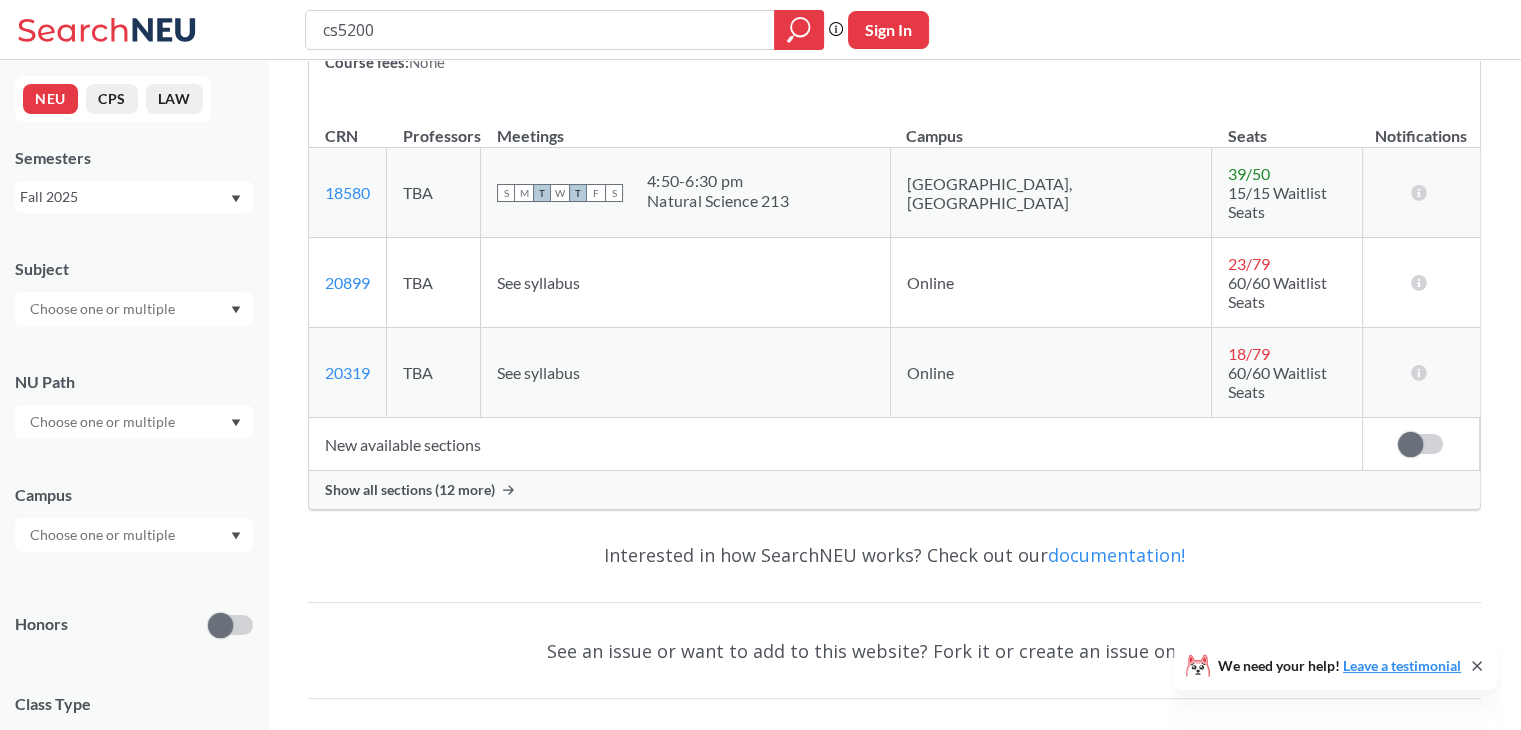 scroll, scrollTop: 0, scrollLeft: 0, axis: both 